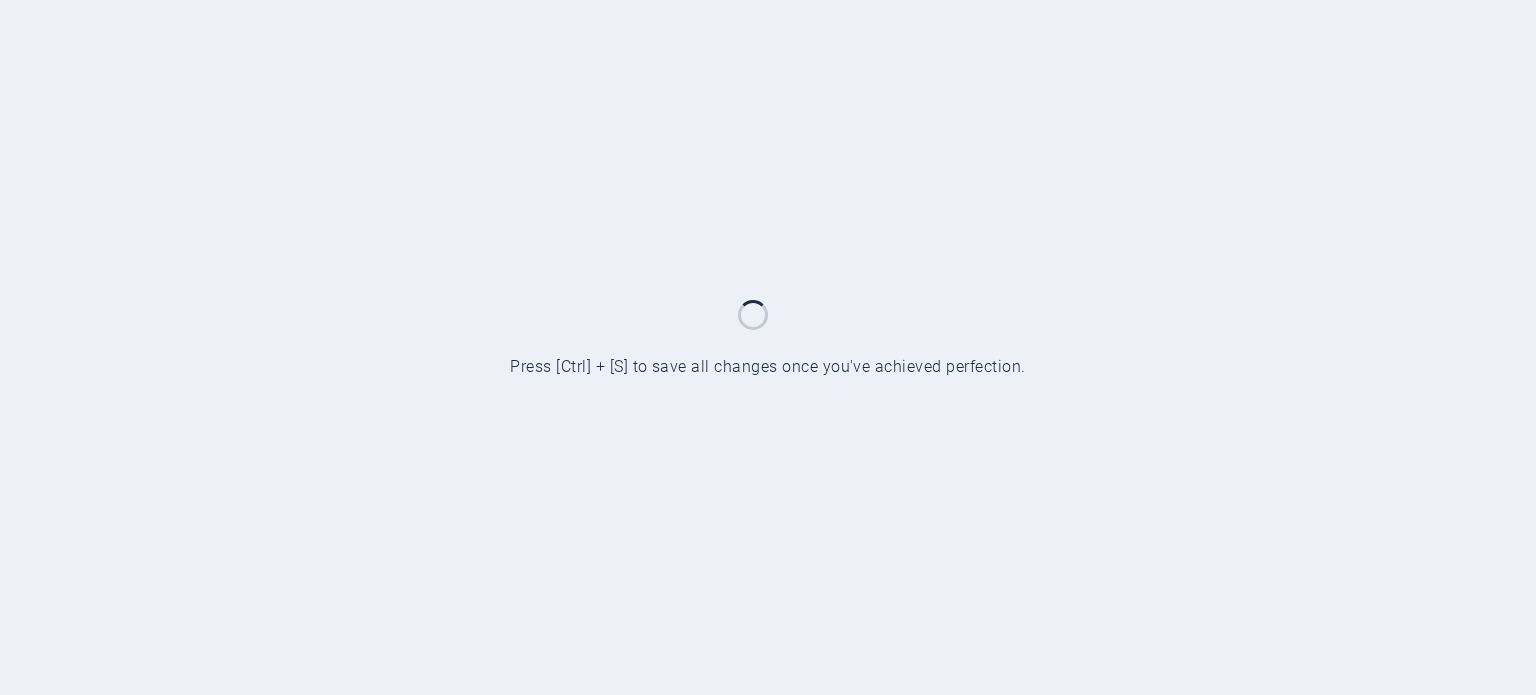 scroll, scrollTop: 0, scrollLeft: 0, axis: both 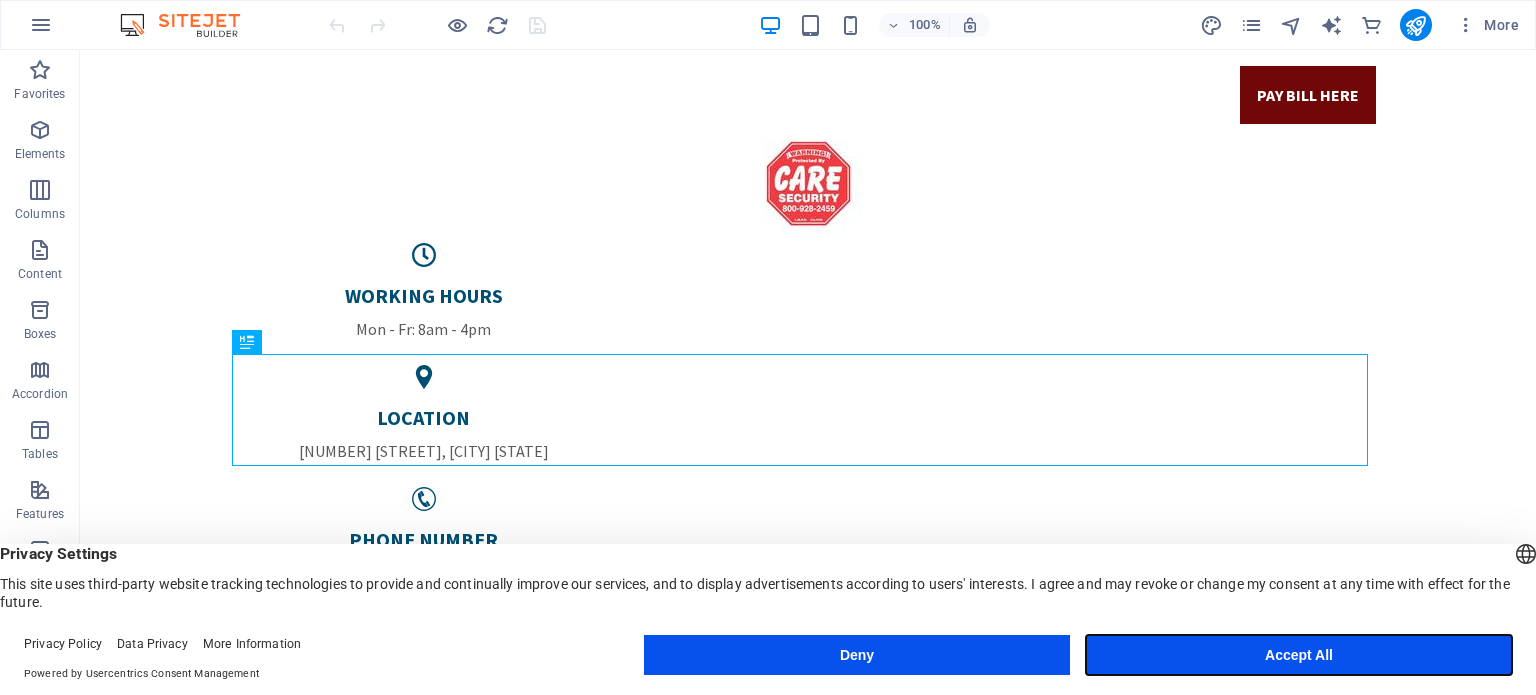 click on "Accept All" at bounding box center (1299, 655) 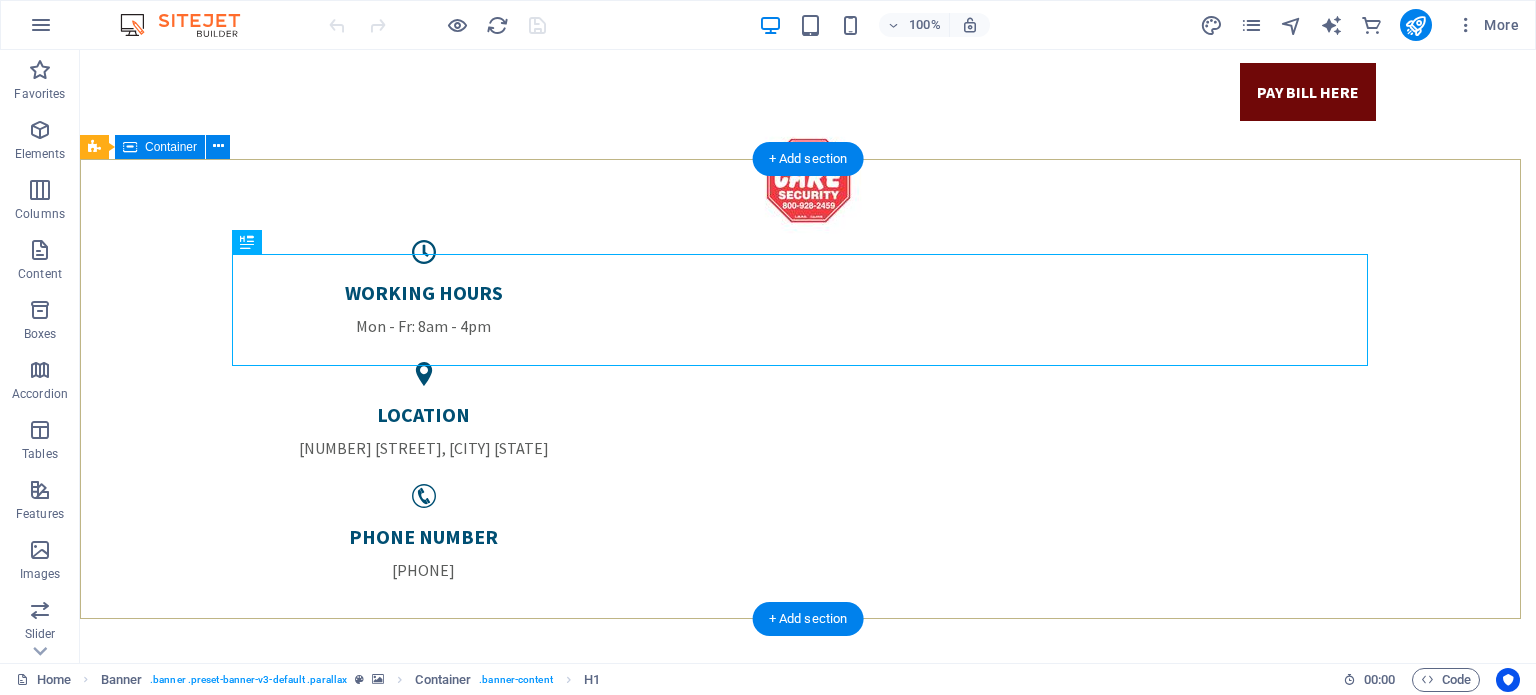 scroll, scrollTop: 0, scrollLeft: 0, axis: both 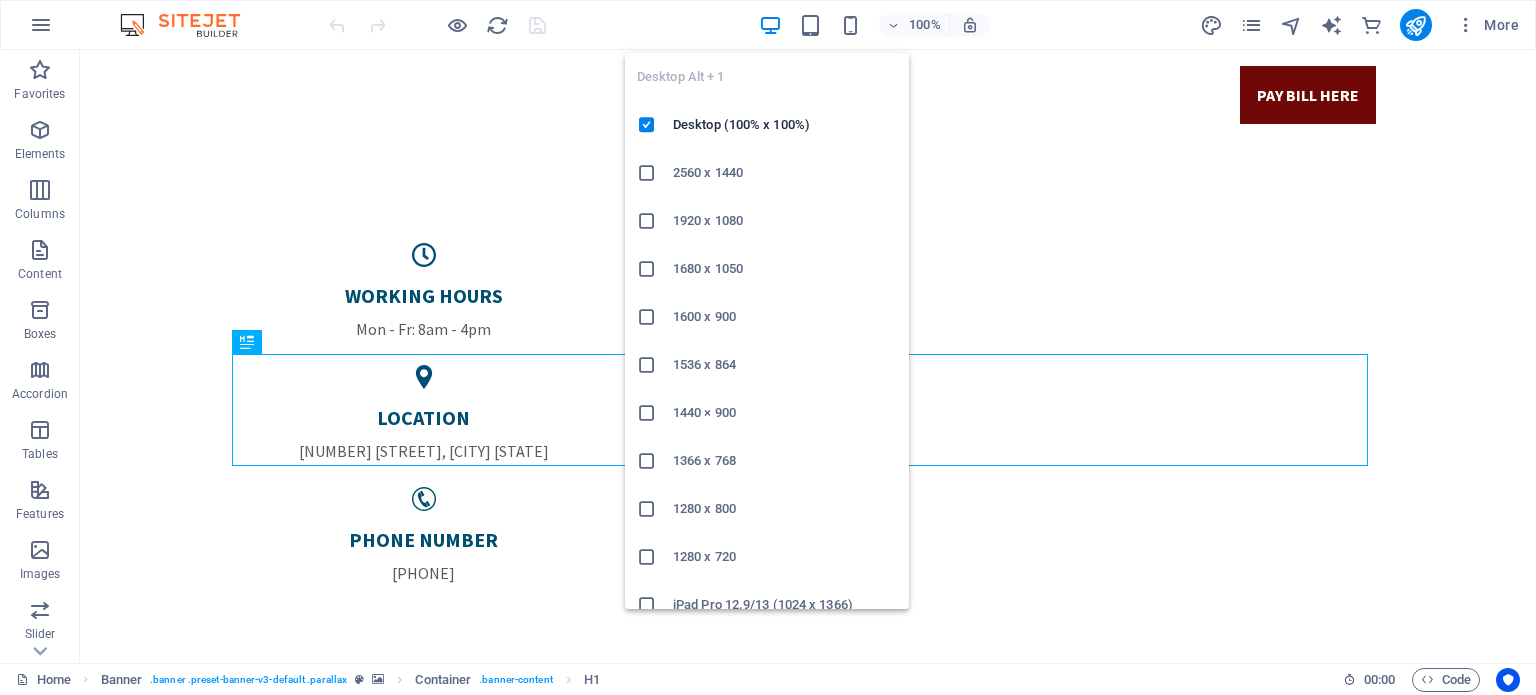 click at bounding box center [770, 25] 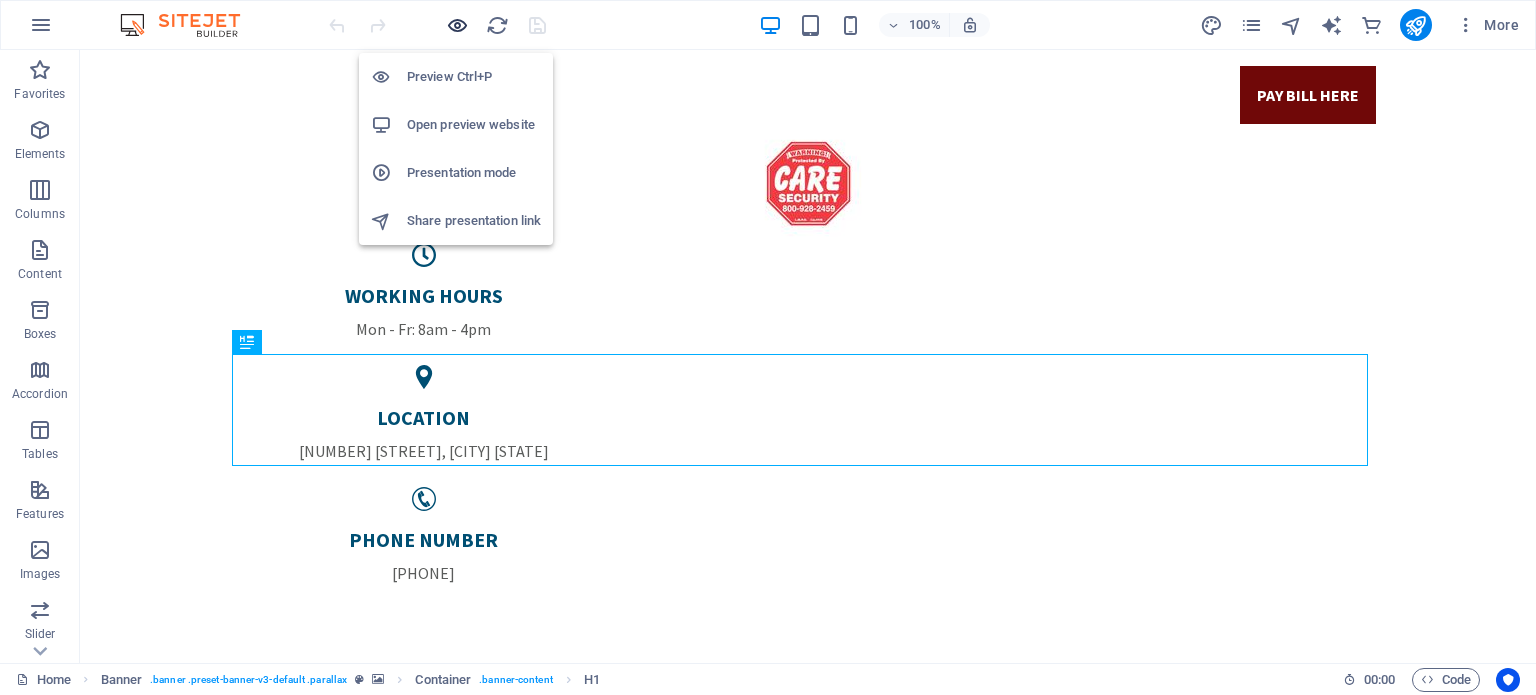 click at bounding box center (457, 25) 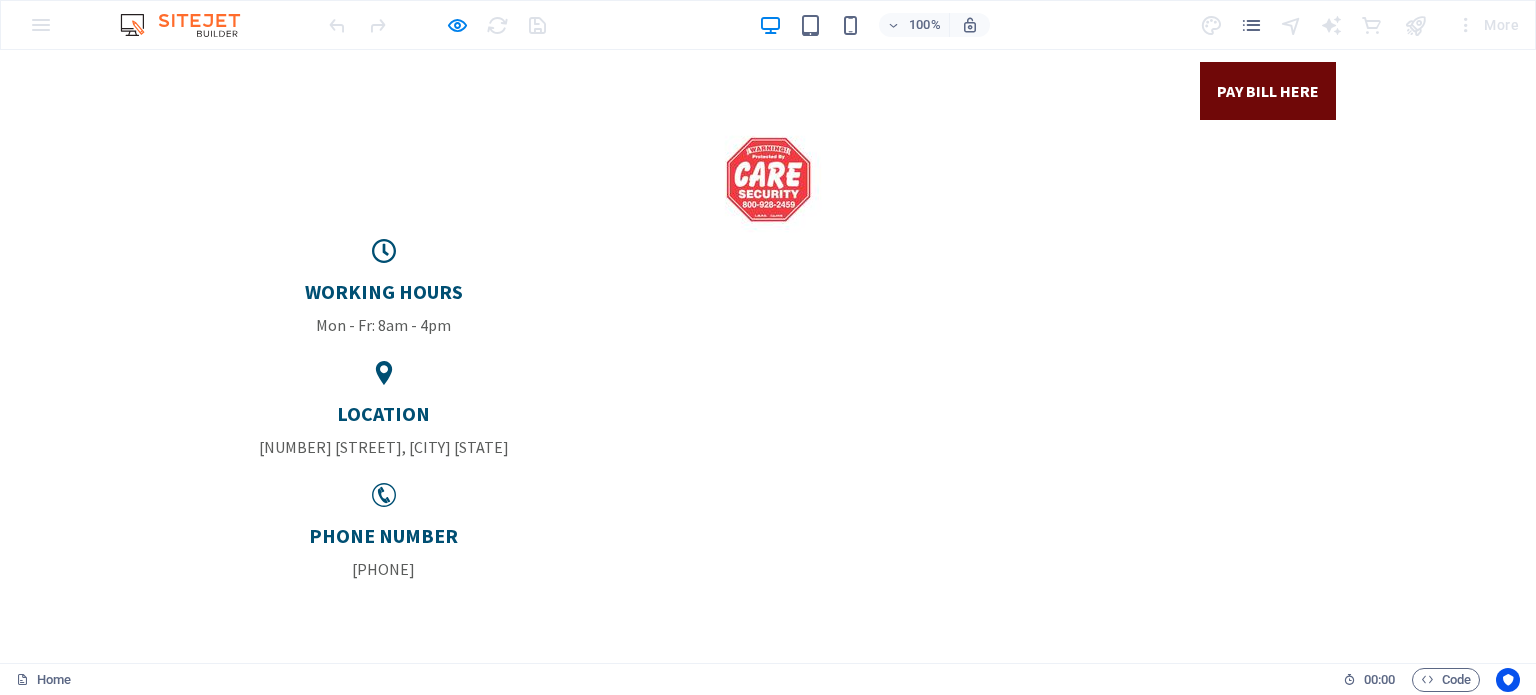 scroll, scrollTop: 0, scrollLeft: 0, axis: both 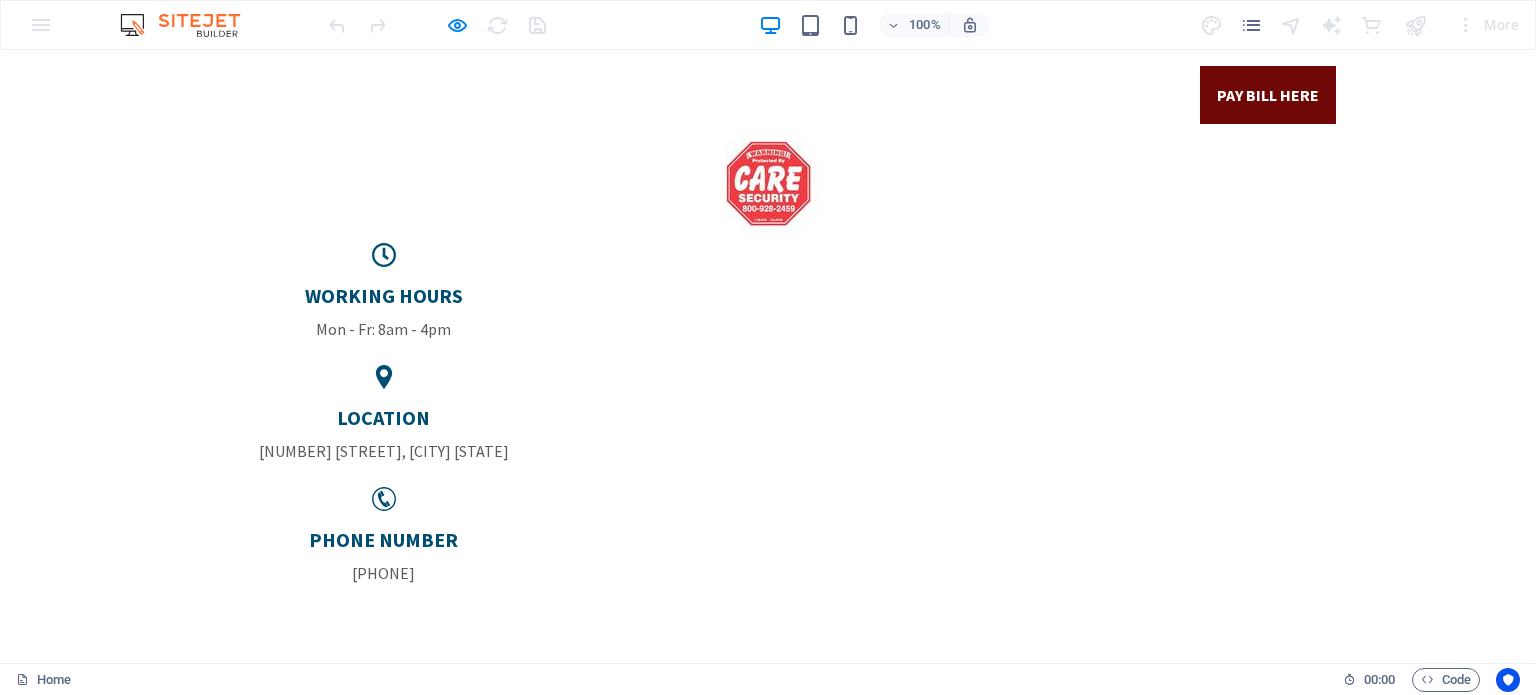 click on "Mon - Fr: 8am - 4pm" at bounding box center (384, 329) 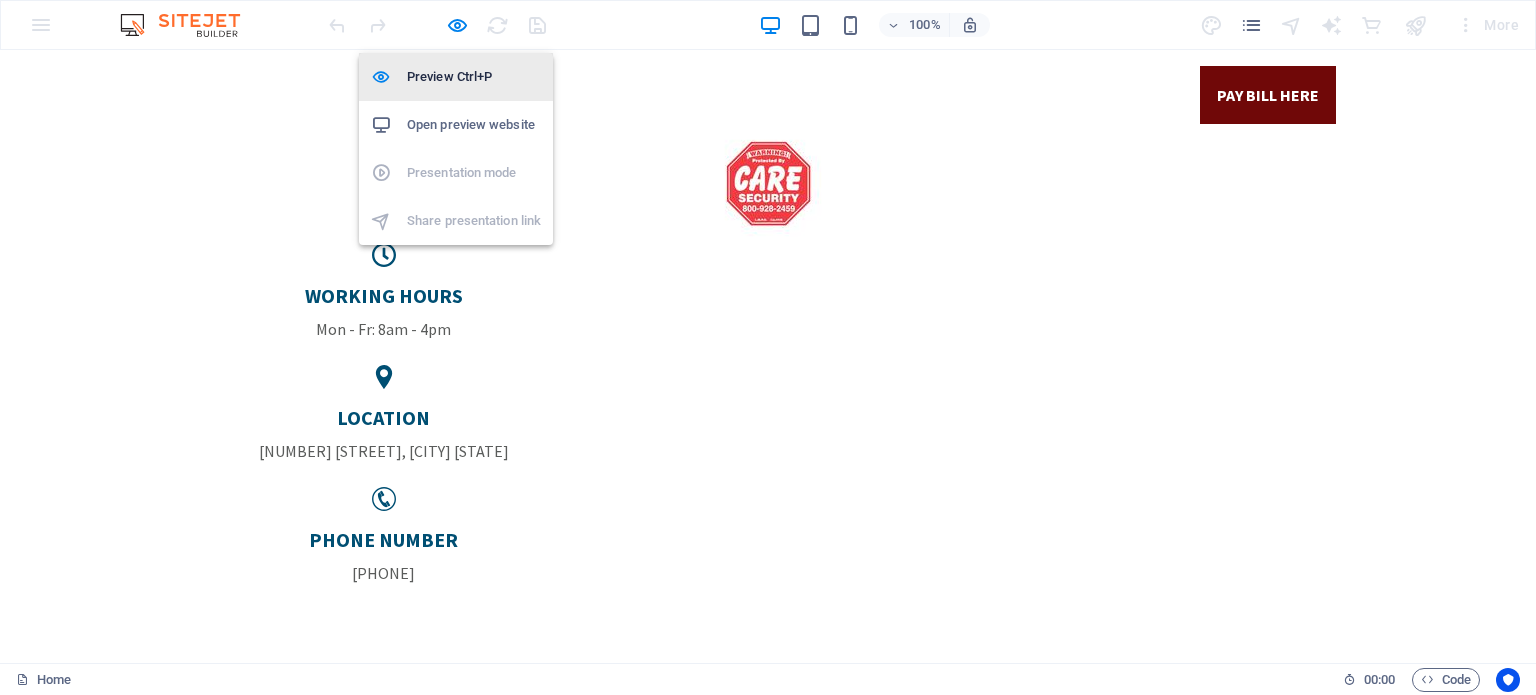 click on "Preview Ctrl+P" at bounding box center [474, 77] 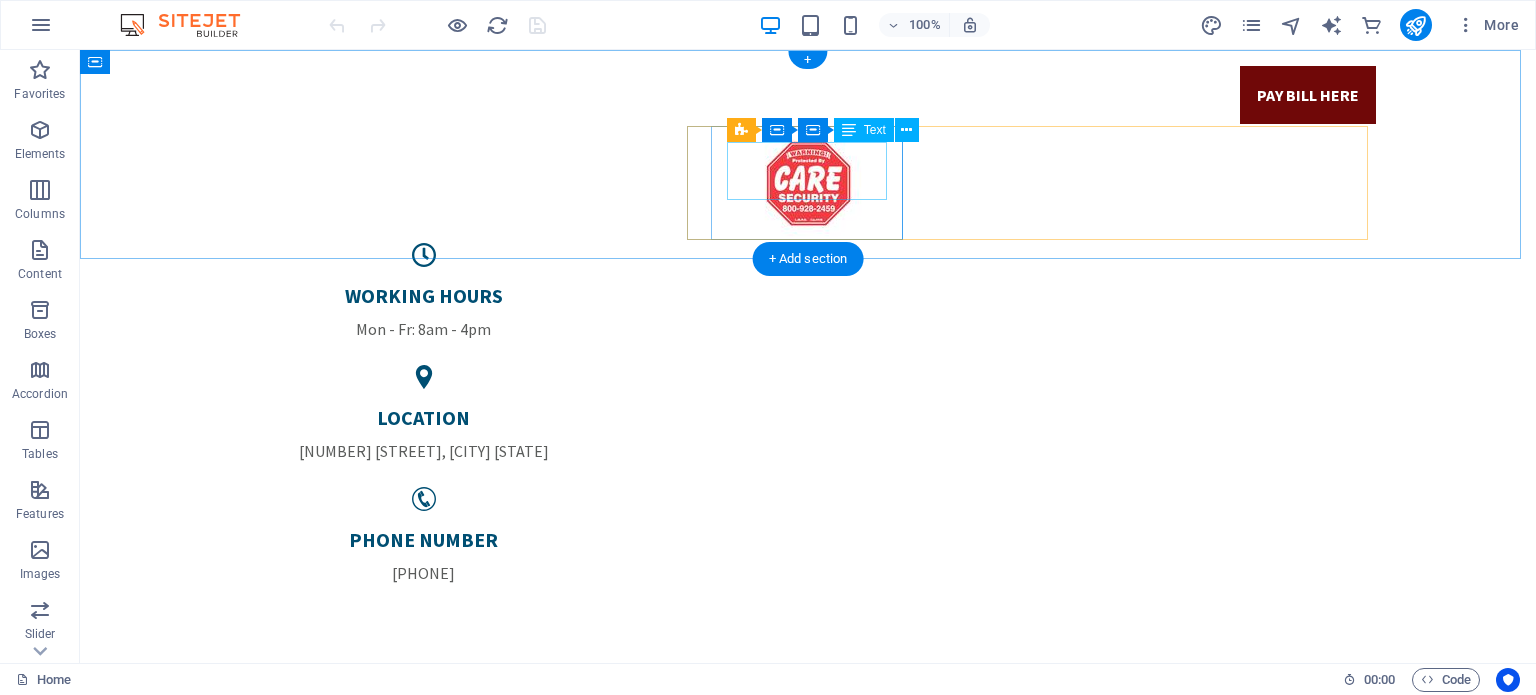 click on "WORKING HOURS Mon - Fr: 8am - 4pm" at bounding box center [424, 312] 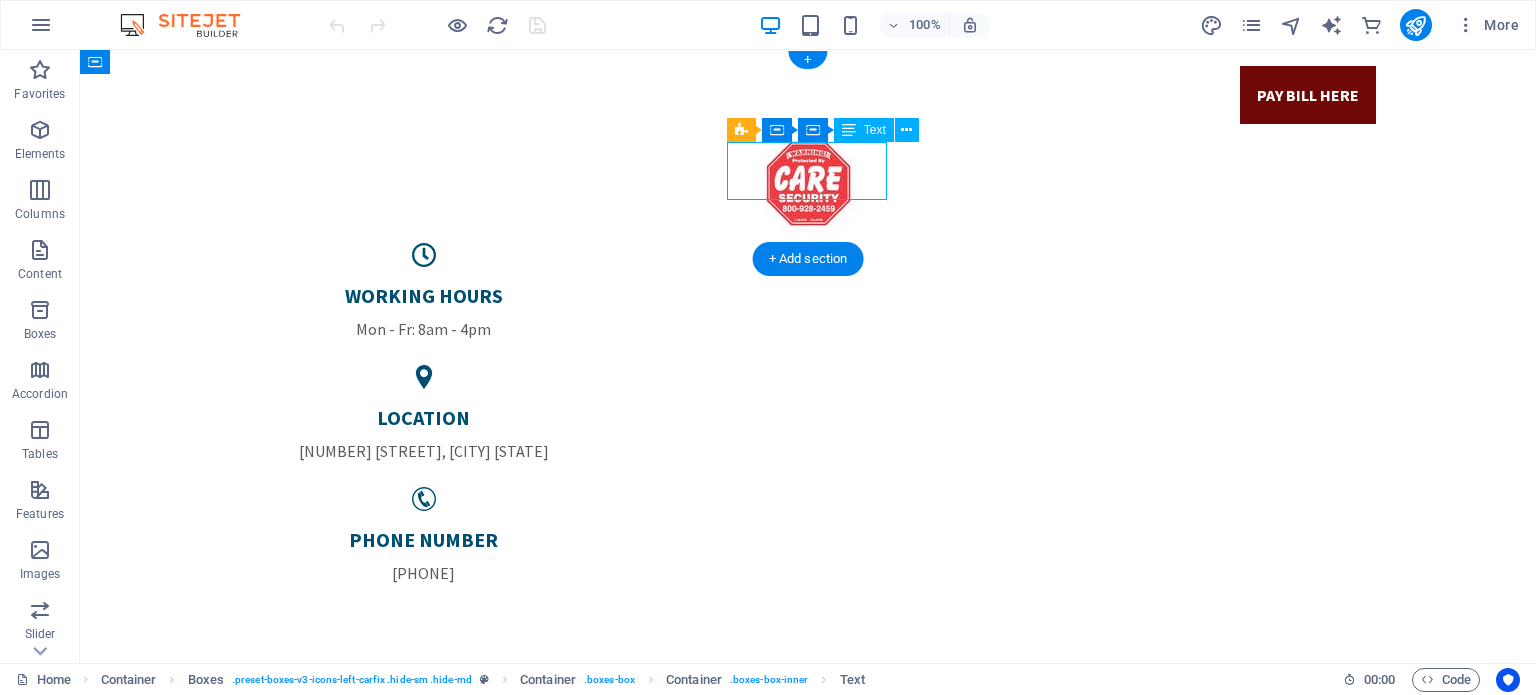 click on "WORKING HOURS Mon - Fr: 8am - 4pm" at bounding box center (424, 312) 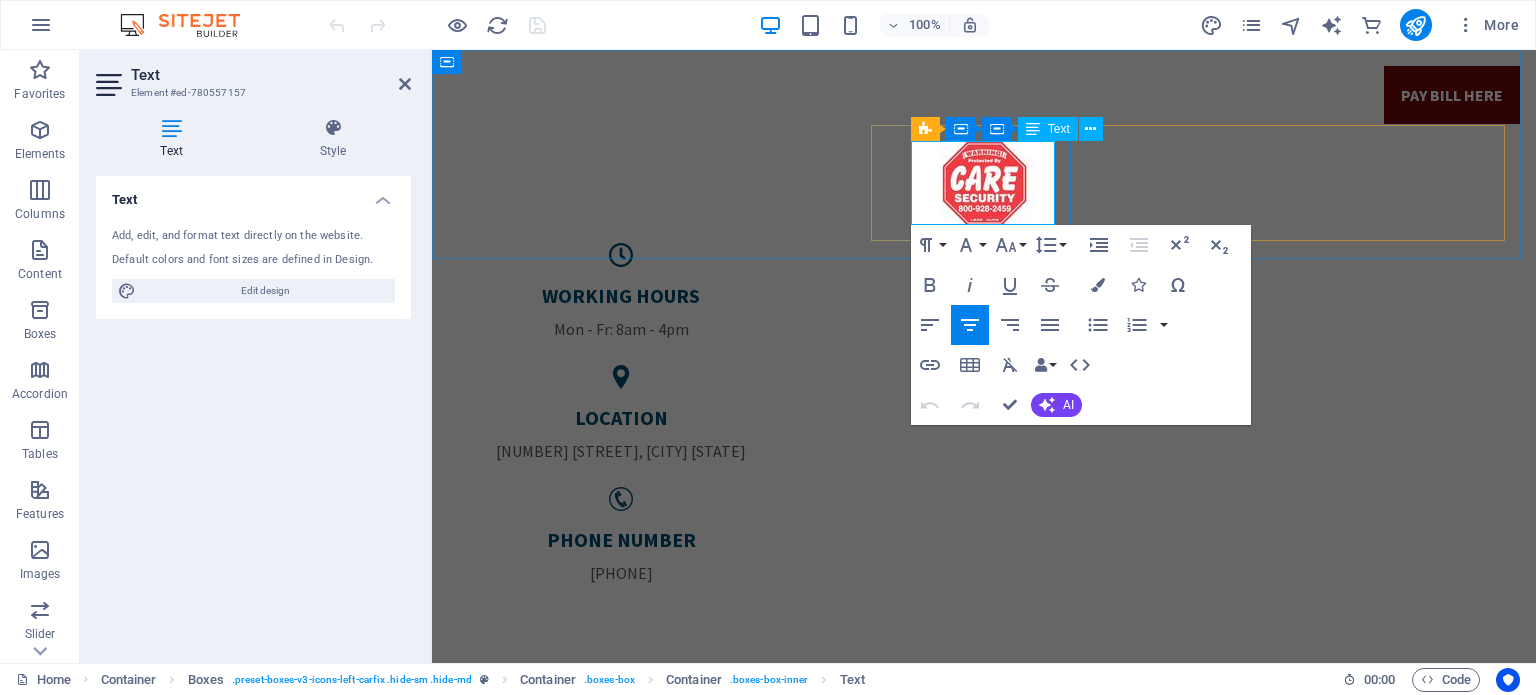 click on "Mon - Fr: 8am - 4pm" at bounding box center [621, 329] 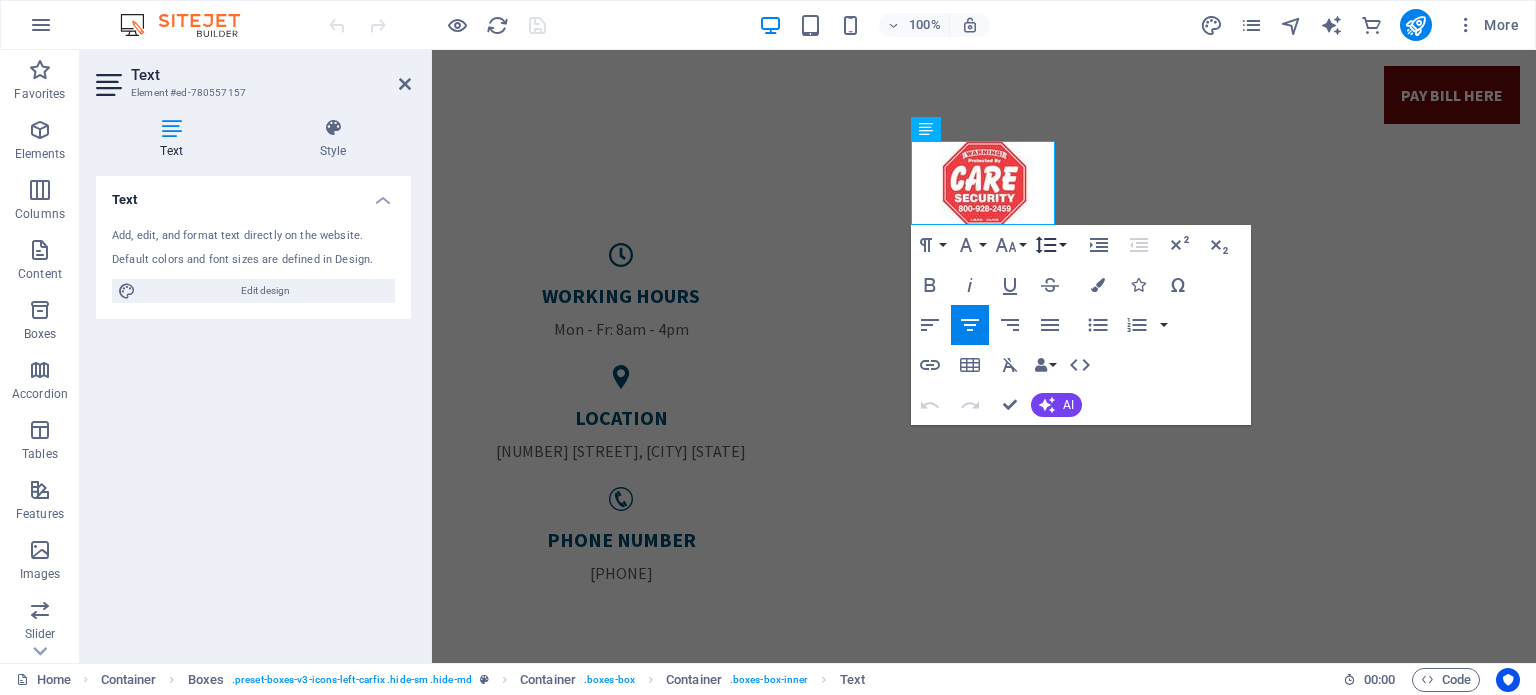 type 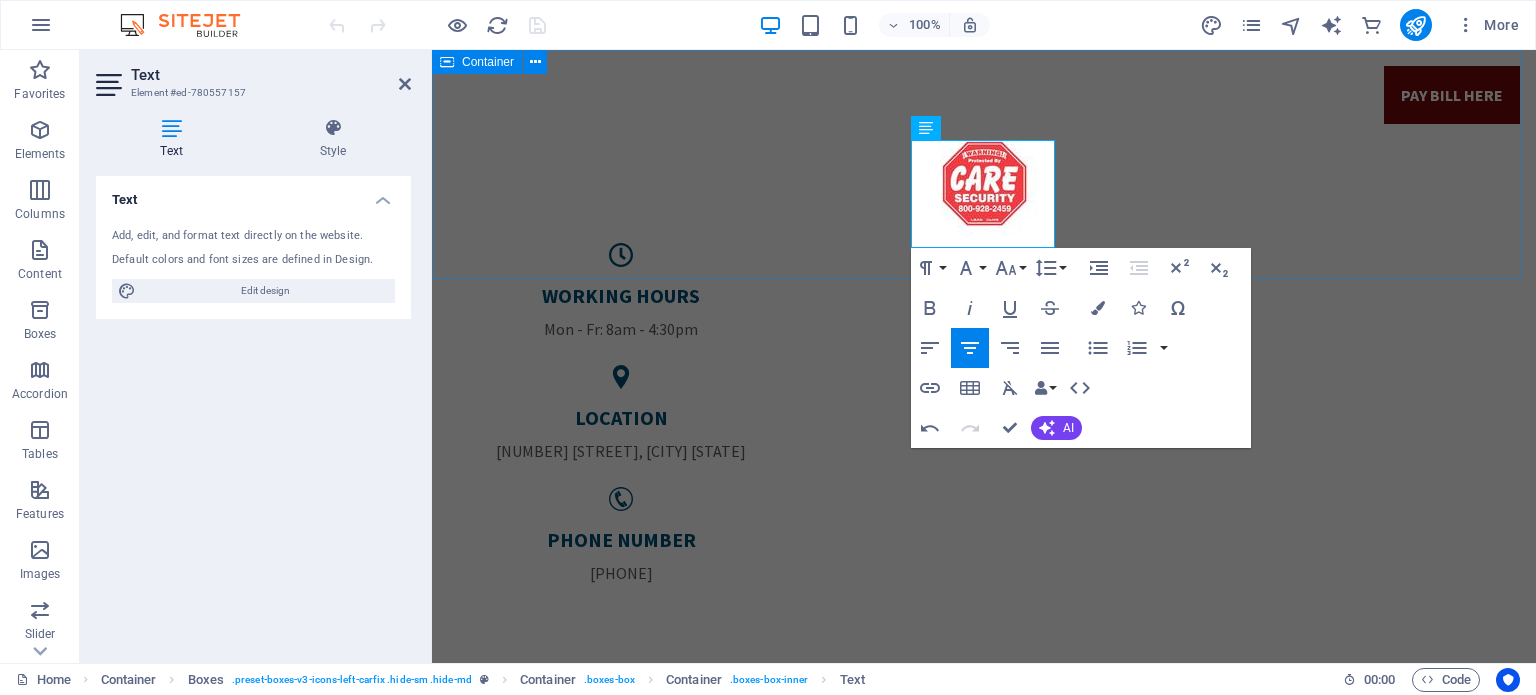 click on "PAY BILL HERE WORKING HOURS Mon - Fr: 8am - 4:30pm LOCATION [NUMBER] [STREET], [CITY] [STATE] PHONE NUMBER [PHONE]" at bounding box center (984, 333) 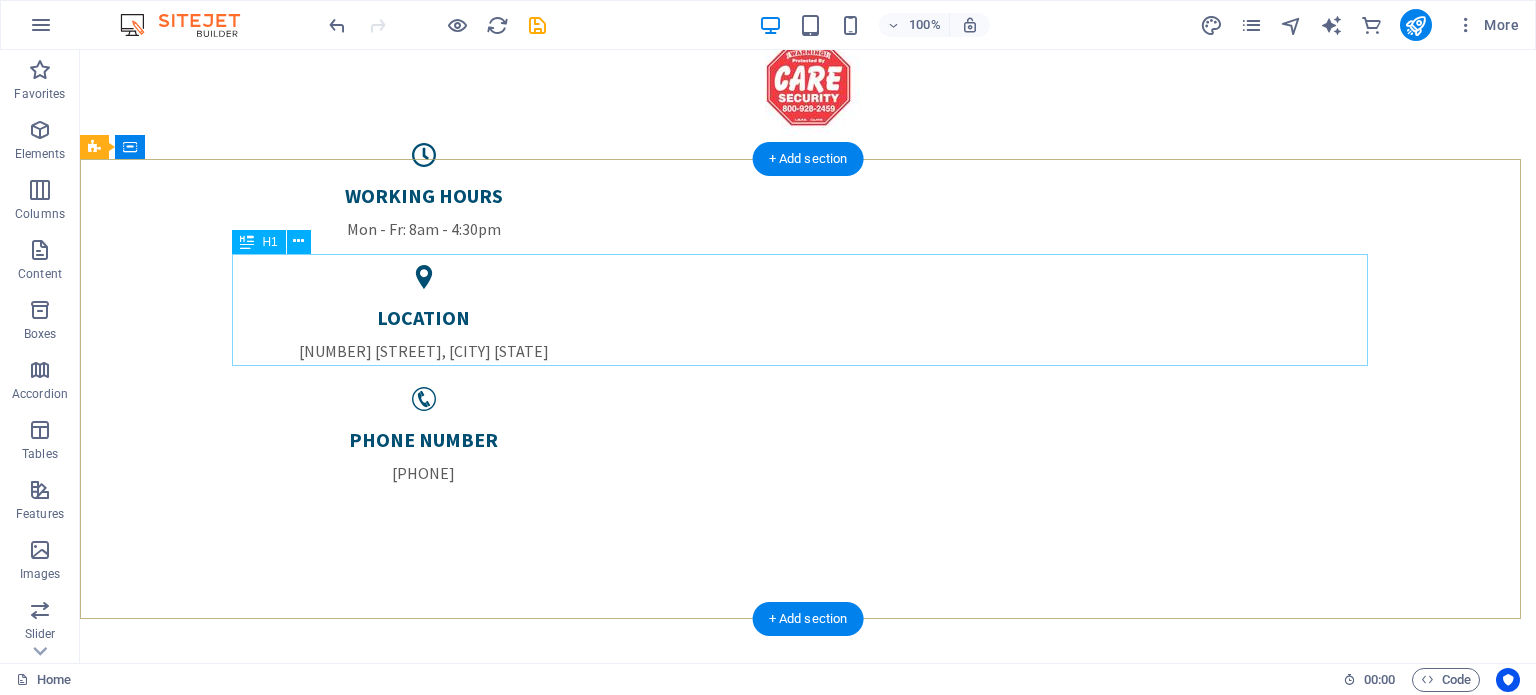 scroll, scrollTop: 0, scrollLeft: 0, axis: both 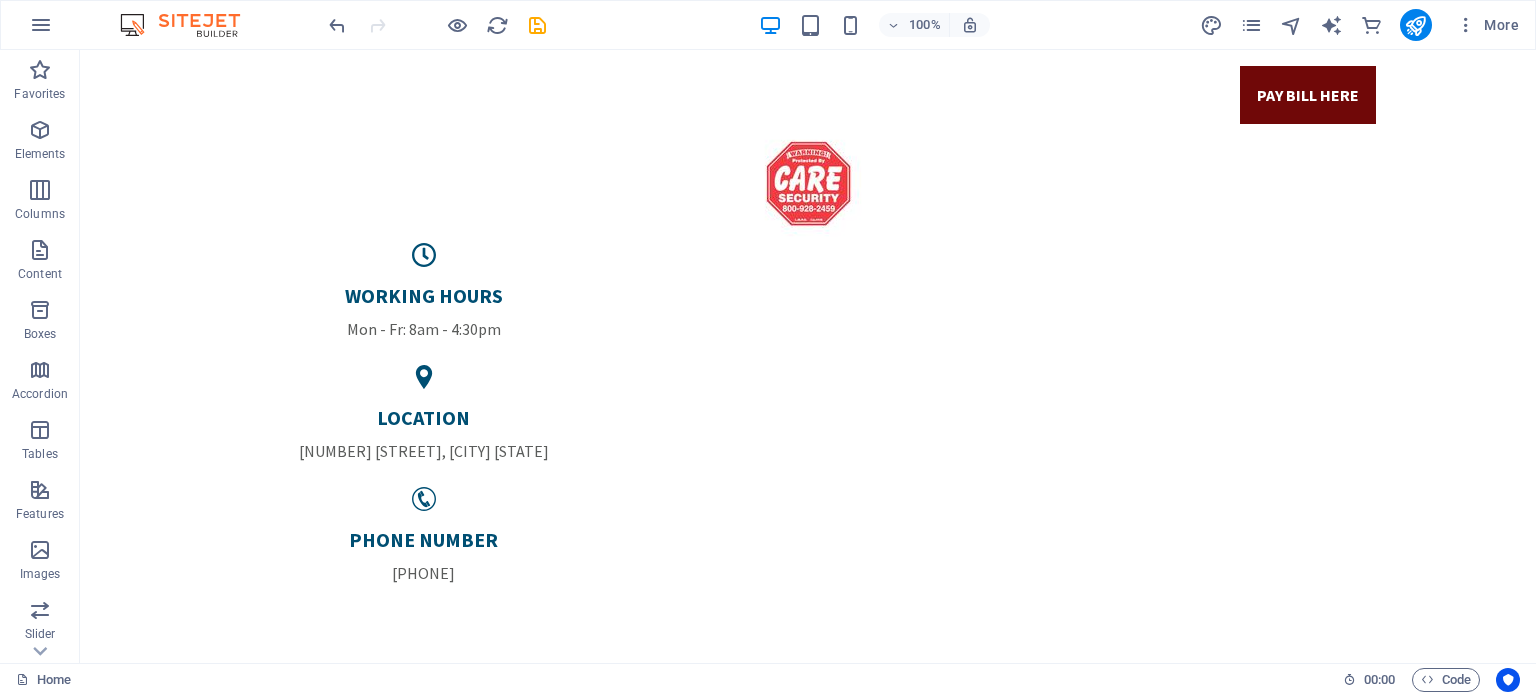 click on "100%" at bounding box center (874, 25) 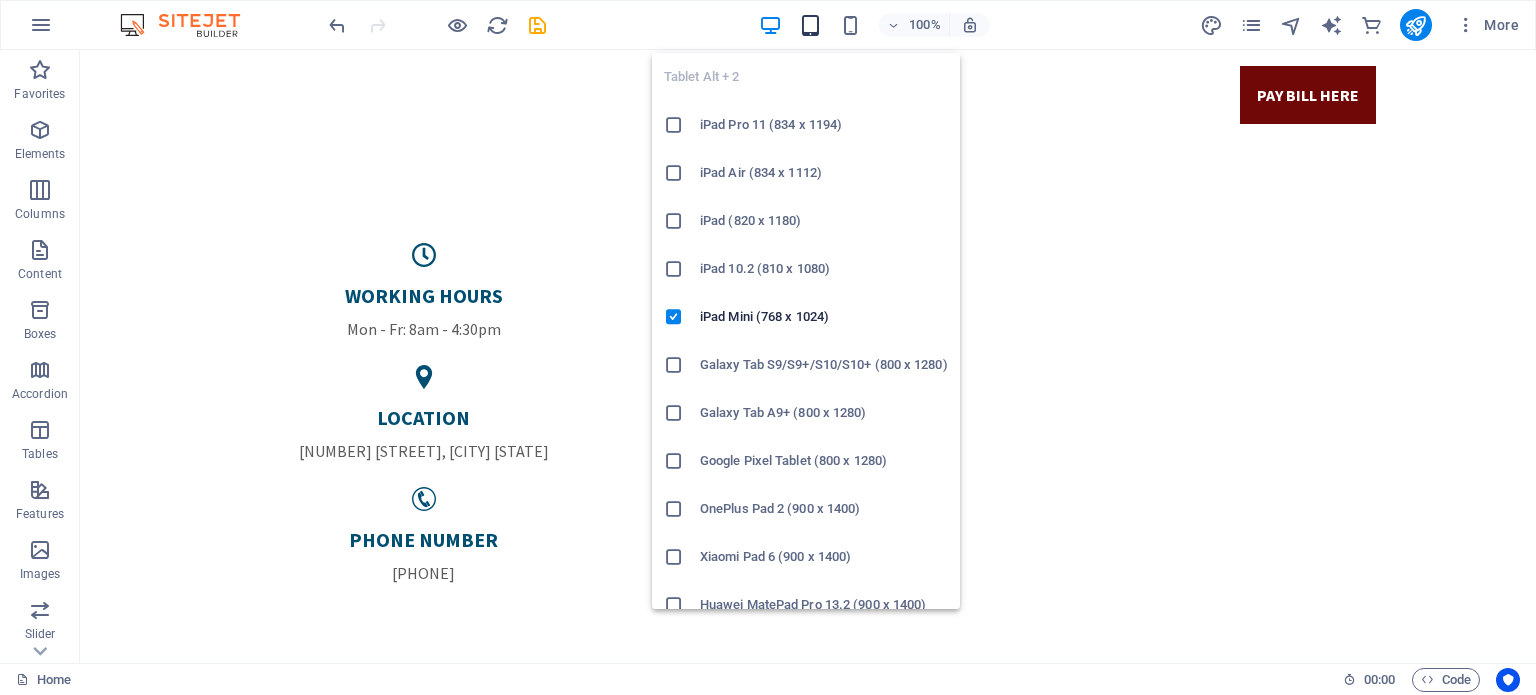 click at bounding box center [810, 25] 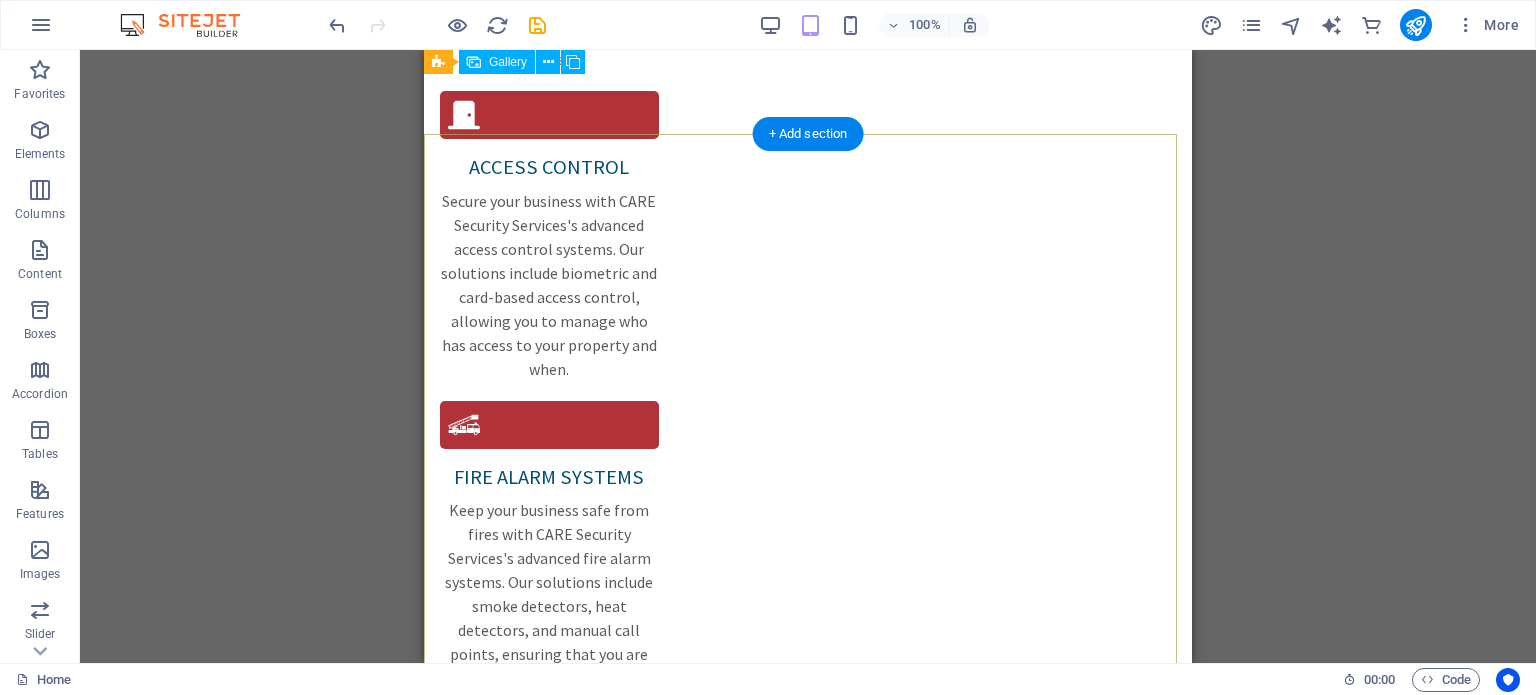 scroll, scrollTop: 2649, scrollLeft: 0, axis: vertical 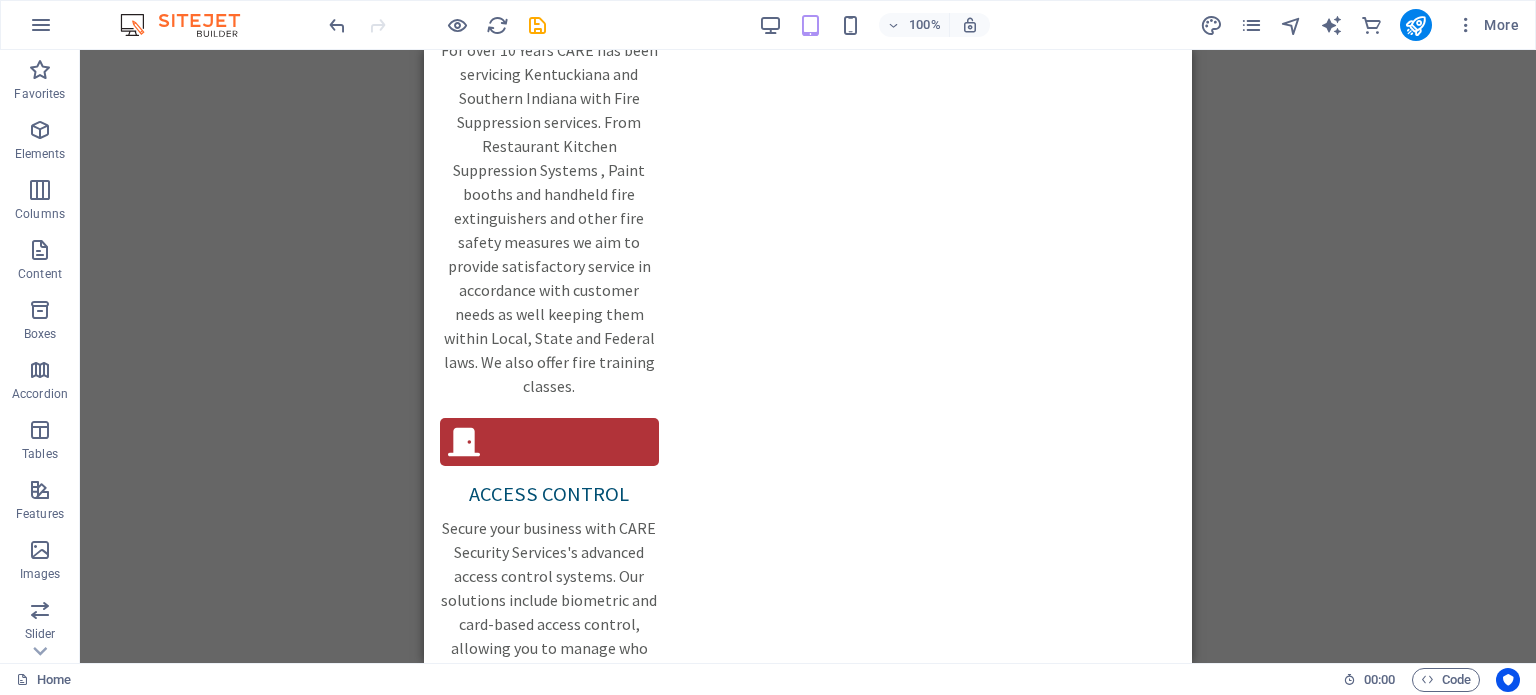 click on "100%" at bounding box center [874, 25] 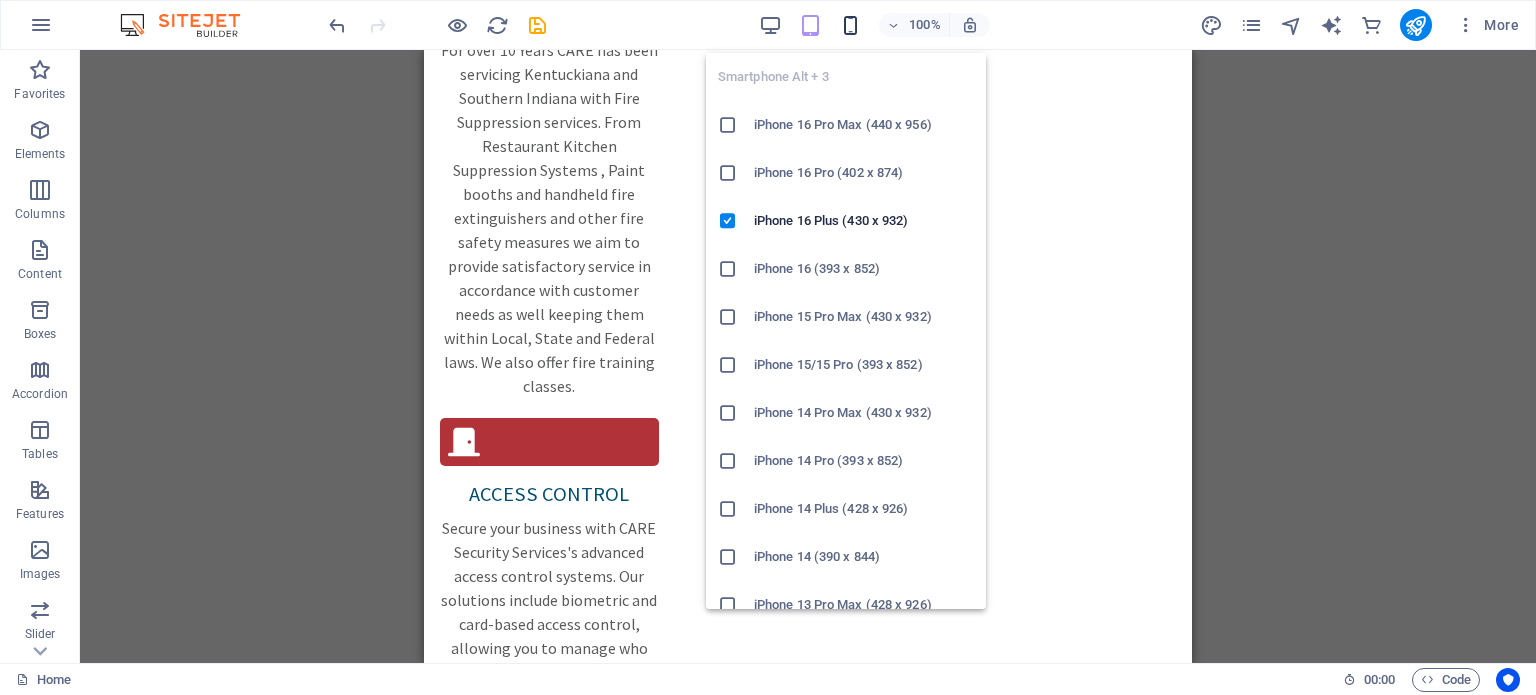 click at bounding box center [850, 25] 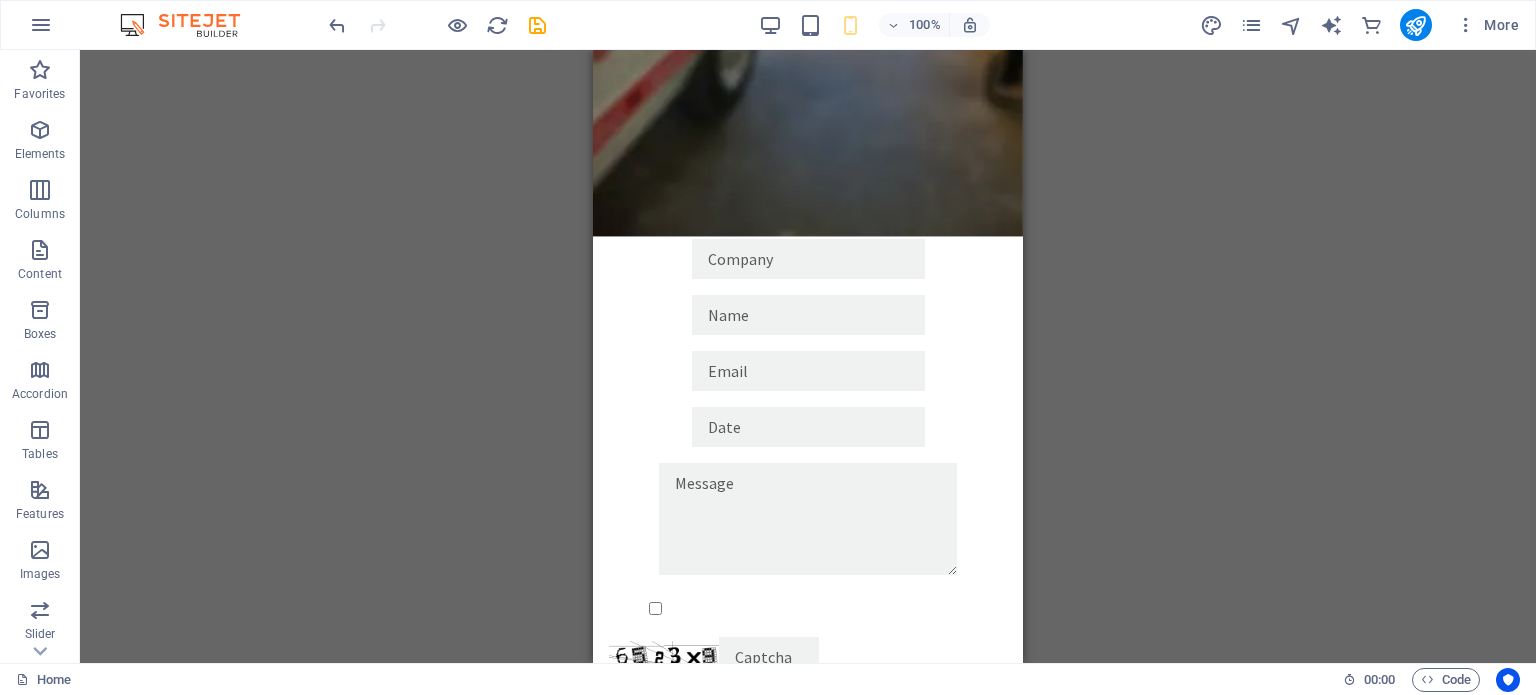 scroll, scrollTop: 3900, scrollLeft: 0, axis: vertical 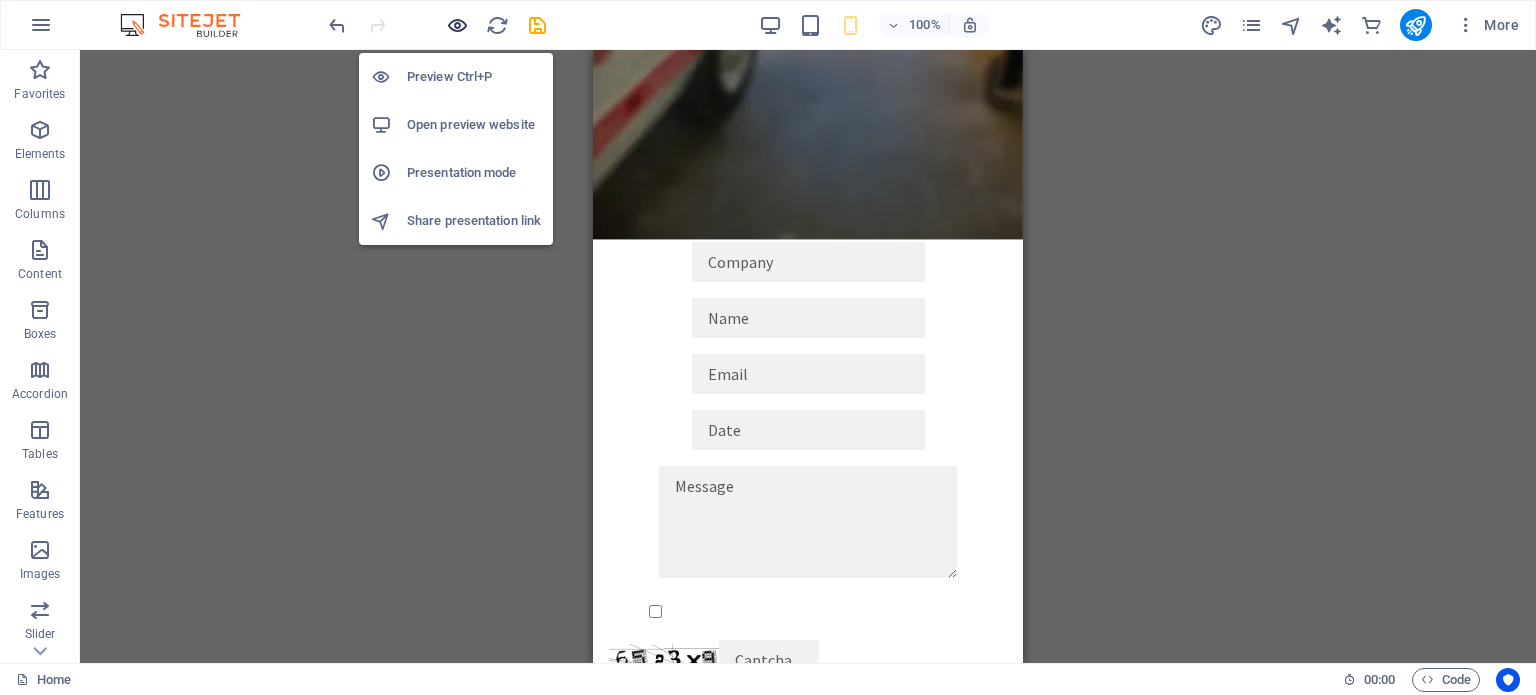 click at bounding box center (457, 25) 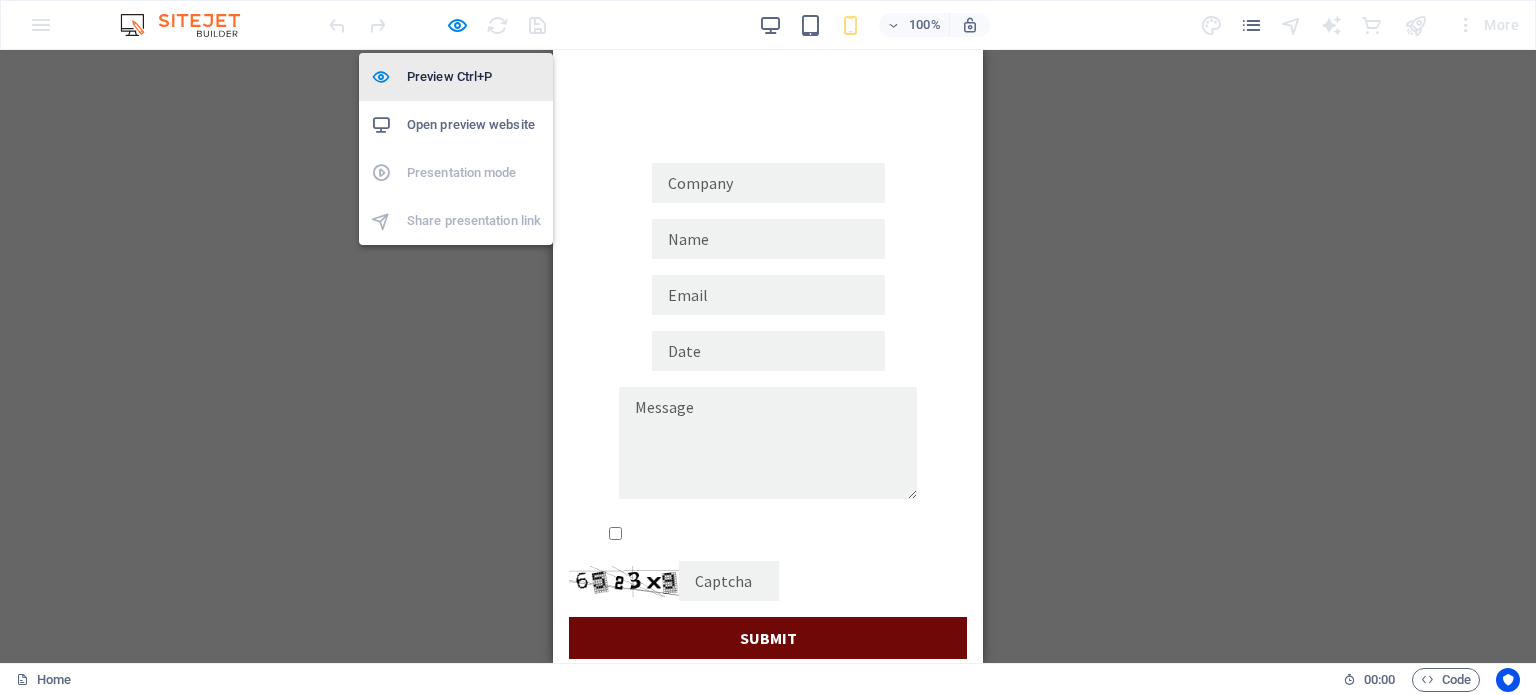 click on "Preview Ctrl+P" at bounding box center [474, 77] 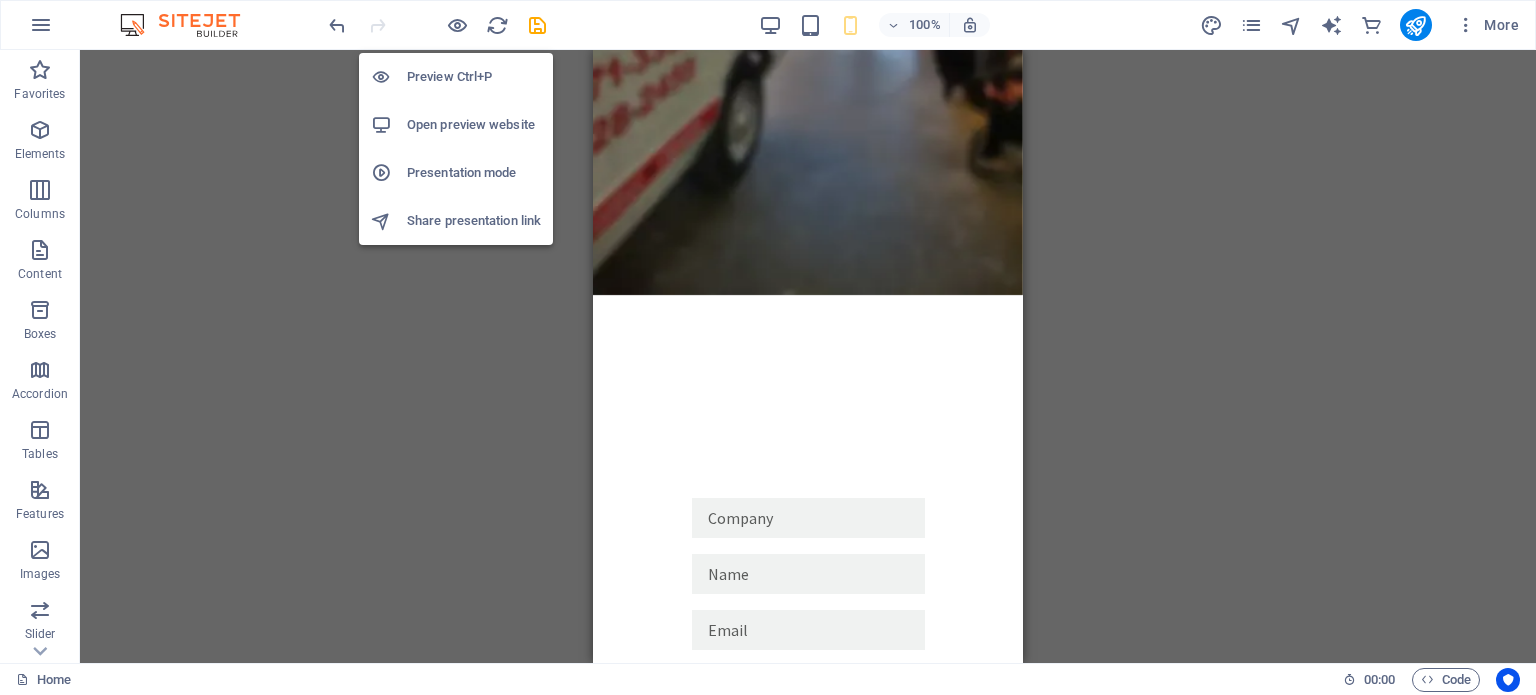 scroll, scrollTop: 3900, scrollLeft: 0, axis: vertical 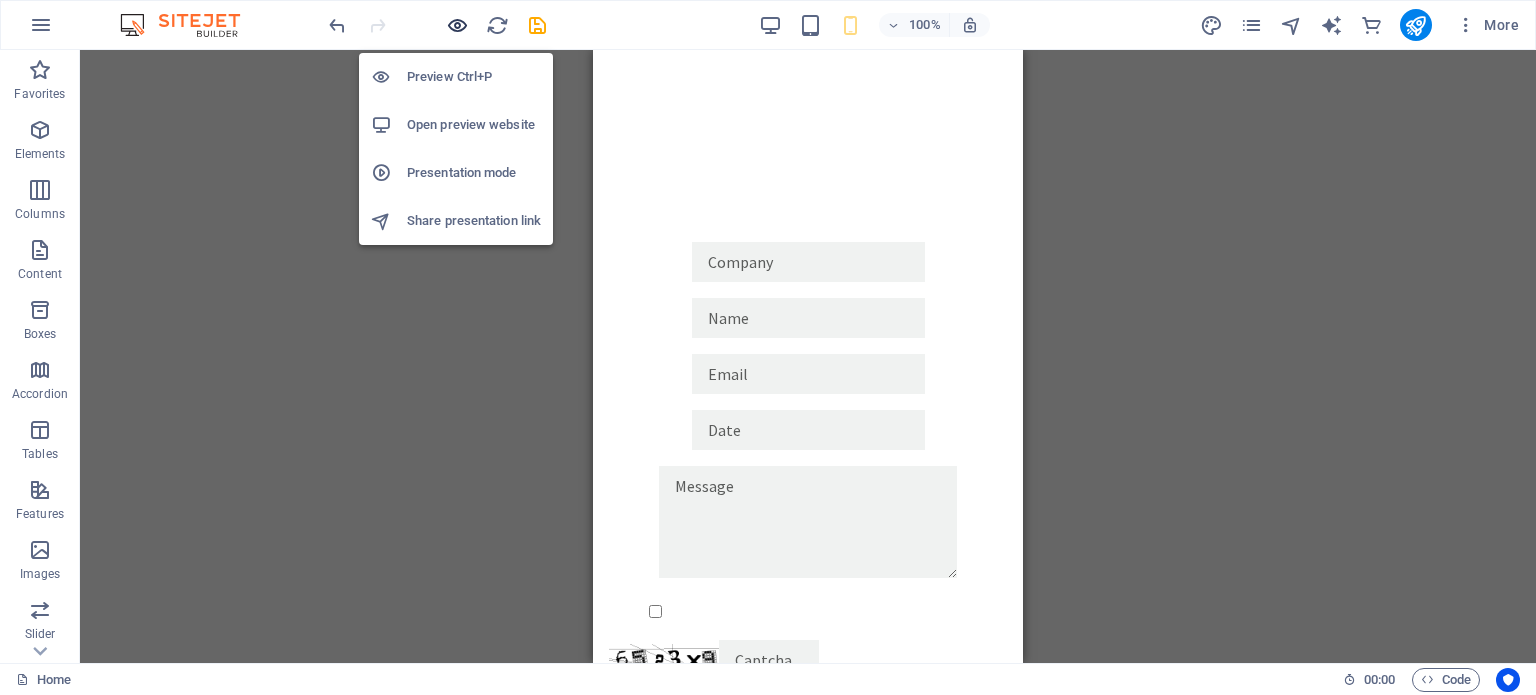 click at bounding box center (457, 25) 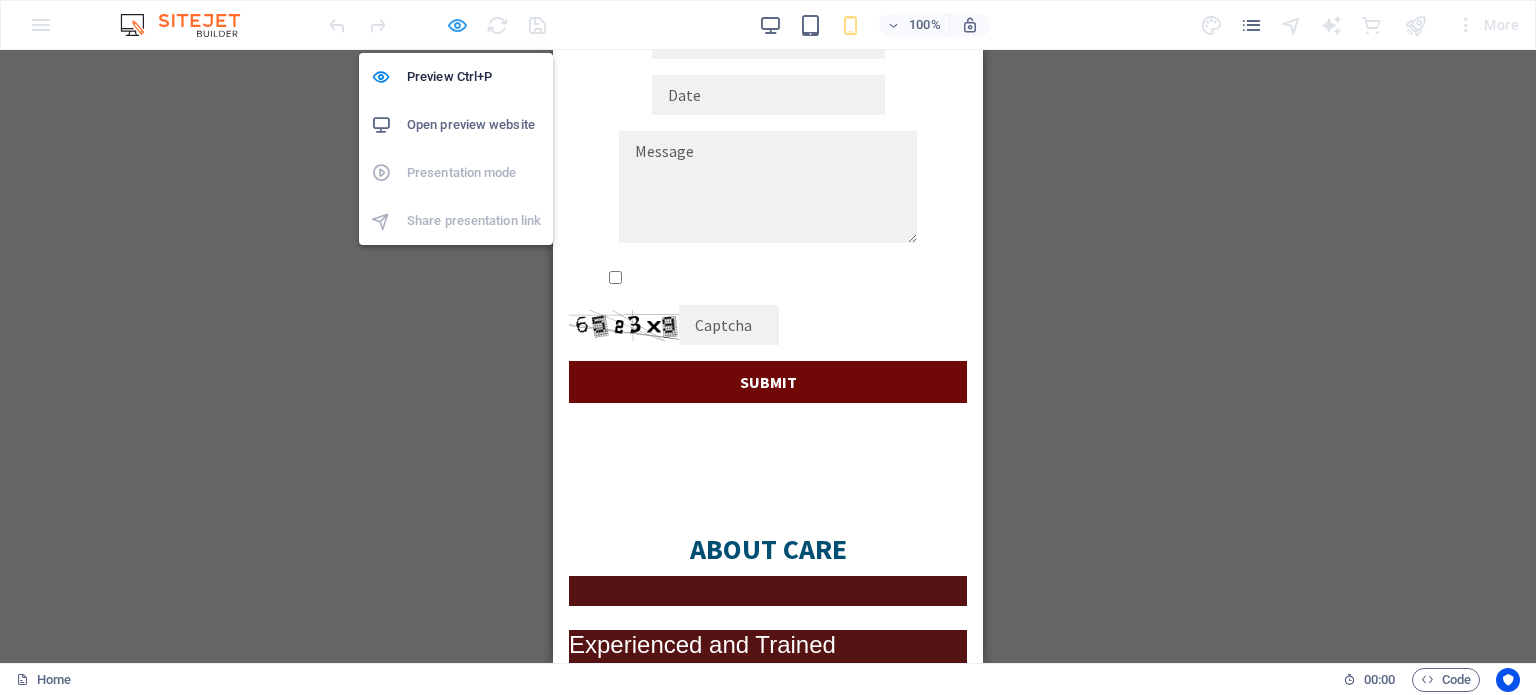 scroll, scrollTop: 3644, scrollLeft: 0, axis: vertical 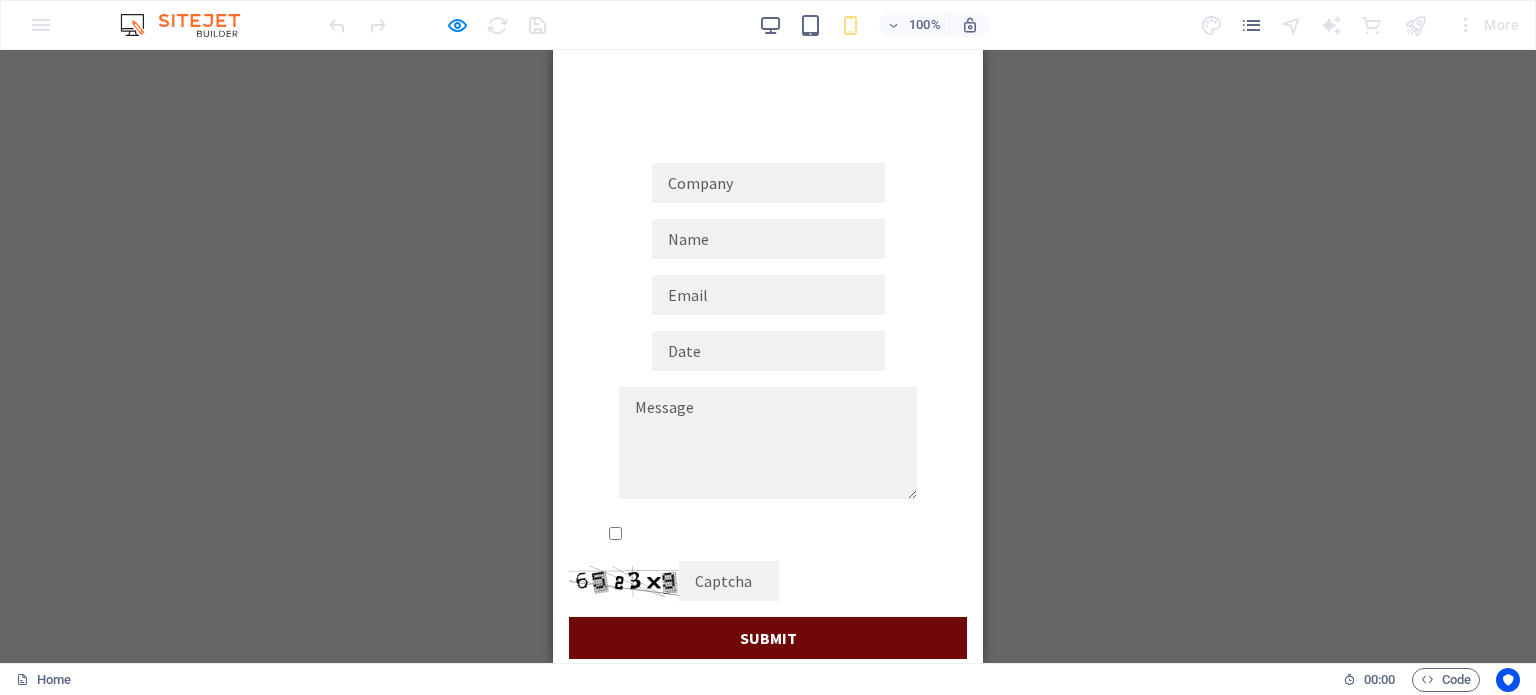 click on "H1   Banner   Banner   Container   Container   Boxes   Container   Container   Boxes   Boxes   Container   H2   Boxes   Container   Icon   Button   Container   Text   Image   Container   Container   Container   Container   Icon   Spacer   Button   Container   H2   H3   Spacer   Container   Boxes   Container   H4   Text   Container   Icon   Container   H4   Container   Container   H4   Container   Container   Text   Container   Container   Icon   Container   Container   H4   Text   Container   H4   Container   Text   Text   Container   Container   H2   Callout   Callout   Container   Spacer   Contact Form   Input   Contact Form   Container   Contact Form   Callout   Form   Email   Textarea   Captcha   Image with text   Image with text   Container   Container   H2   Image with text   Container   Text   Icon   Container   H4   Input   Date   Form button   Gallery   Gallery   Gallery   Text   Container   Text" at bounding box center [768, 356] 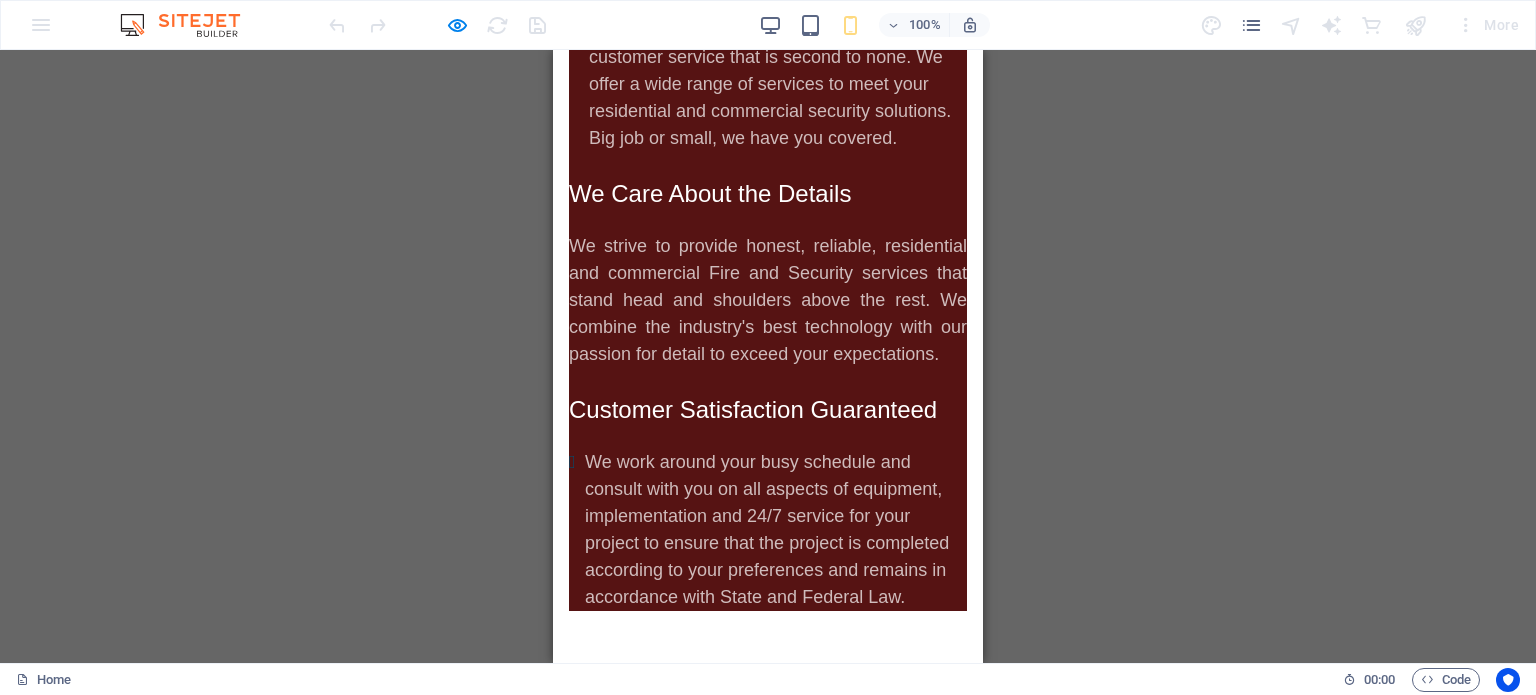 scroll, scrollTop: 4600, scrollLeft: 0, axis: vertical 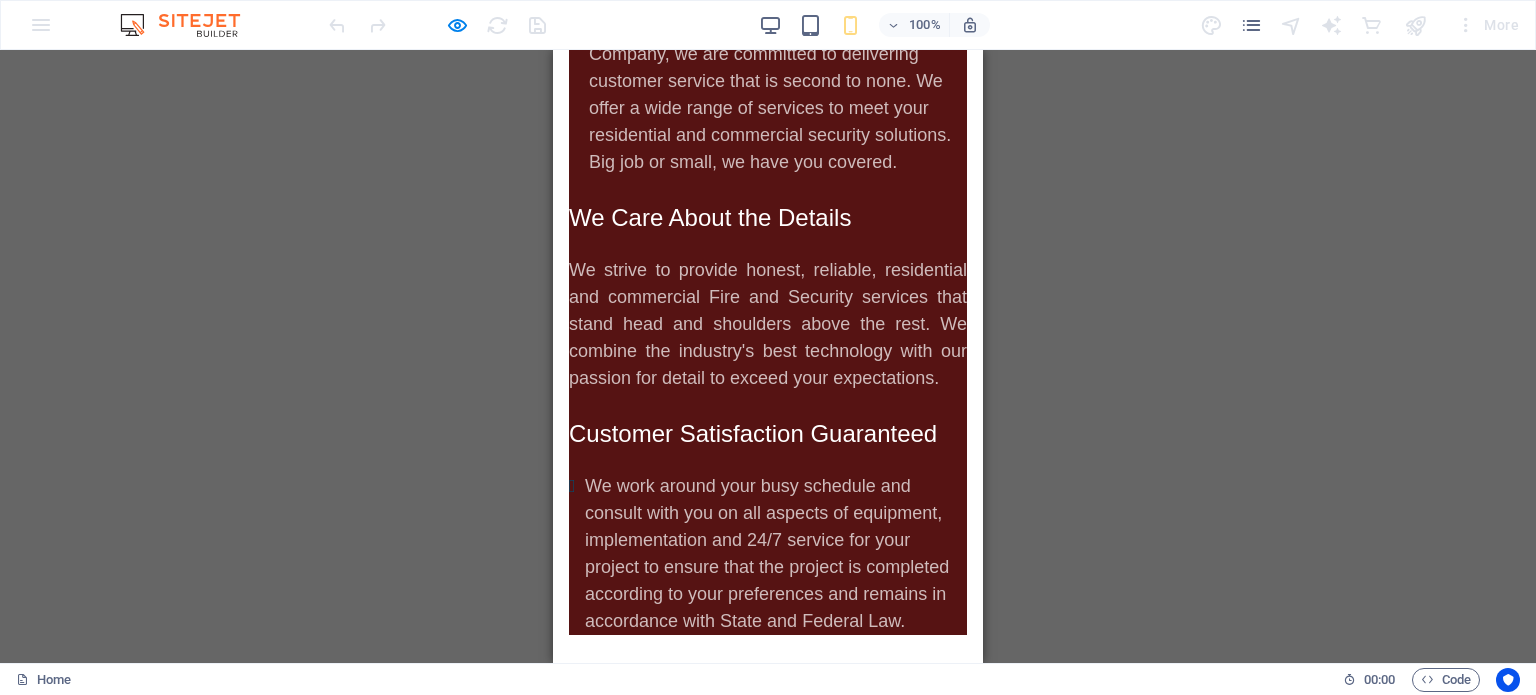 click at bounding box center [660, 1451] 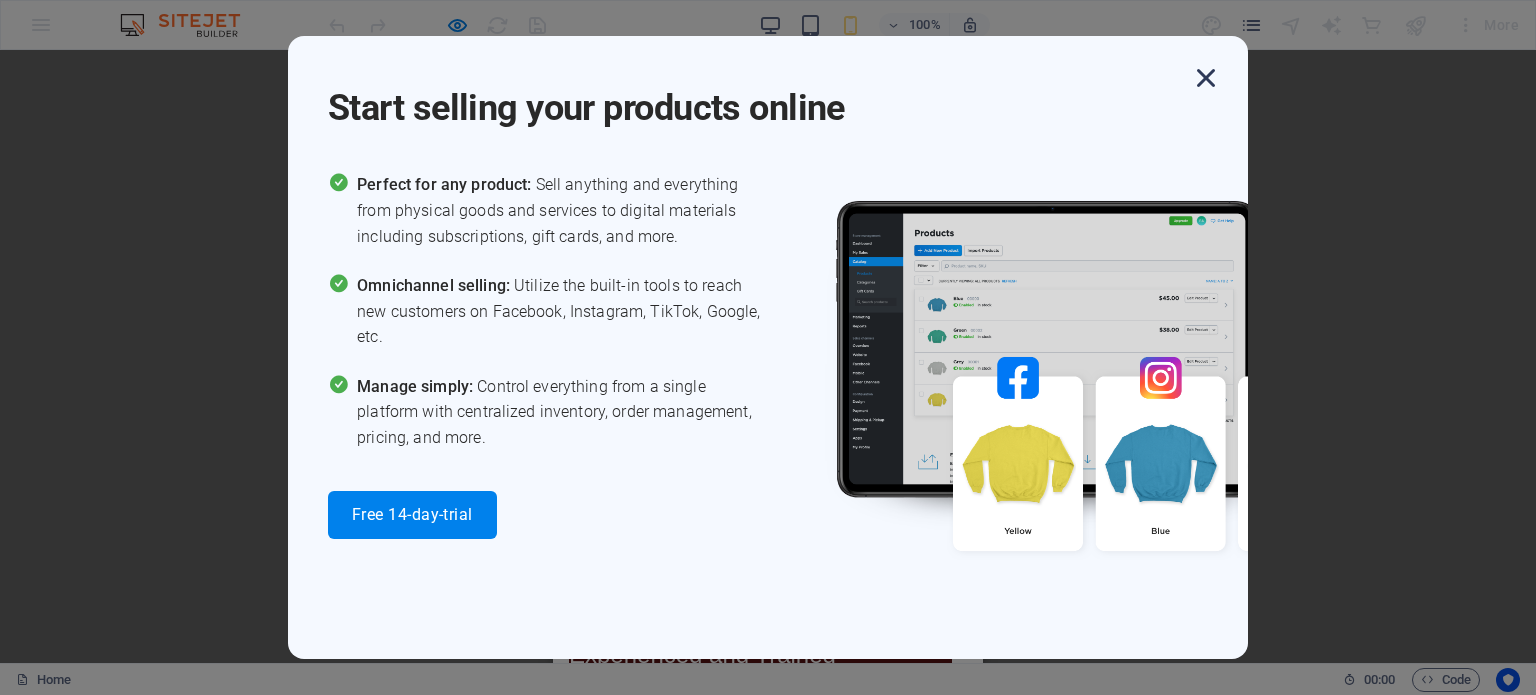 click at bounding box center (1206, 78) 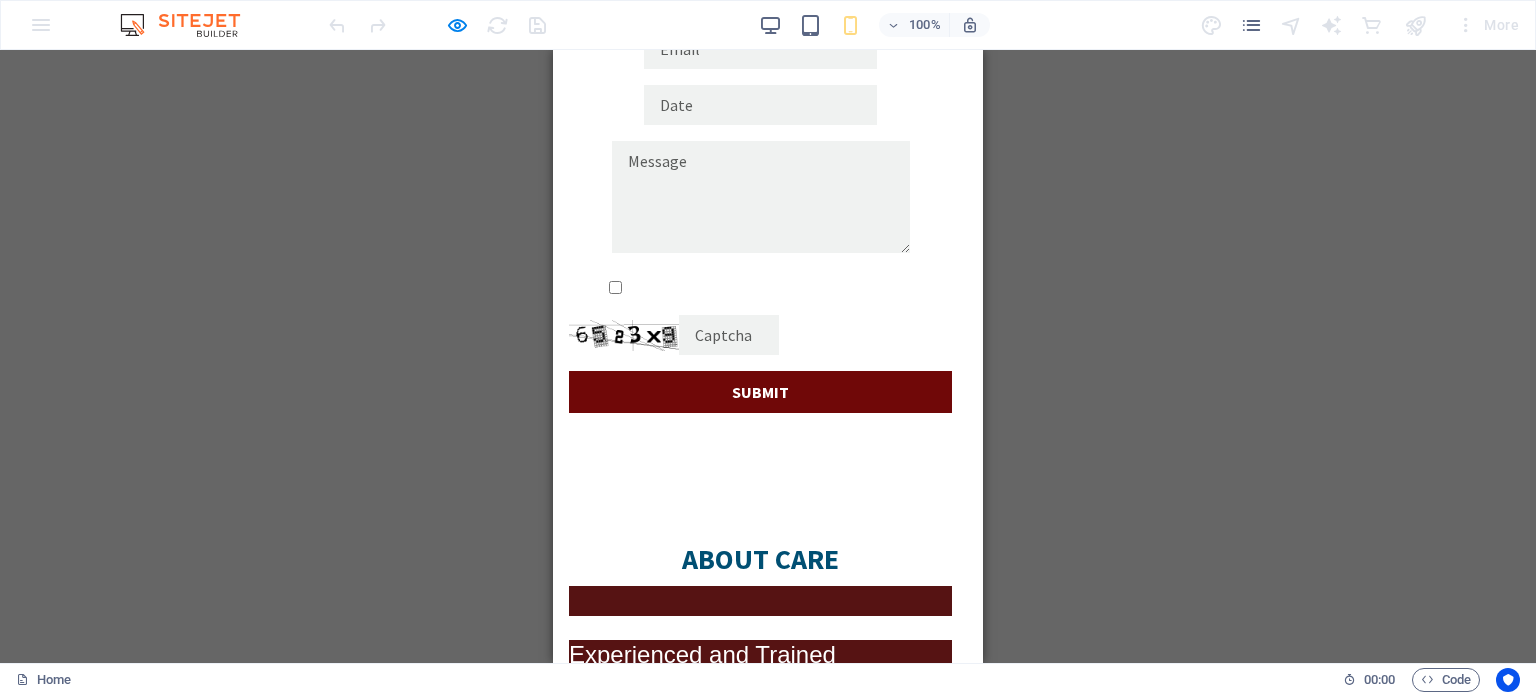 drag, startPoint x: 502, startPoint y: 259, endPoint x: 187, endPoint y: 192, distance: 322.04657 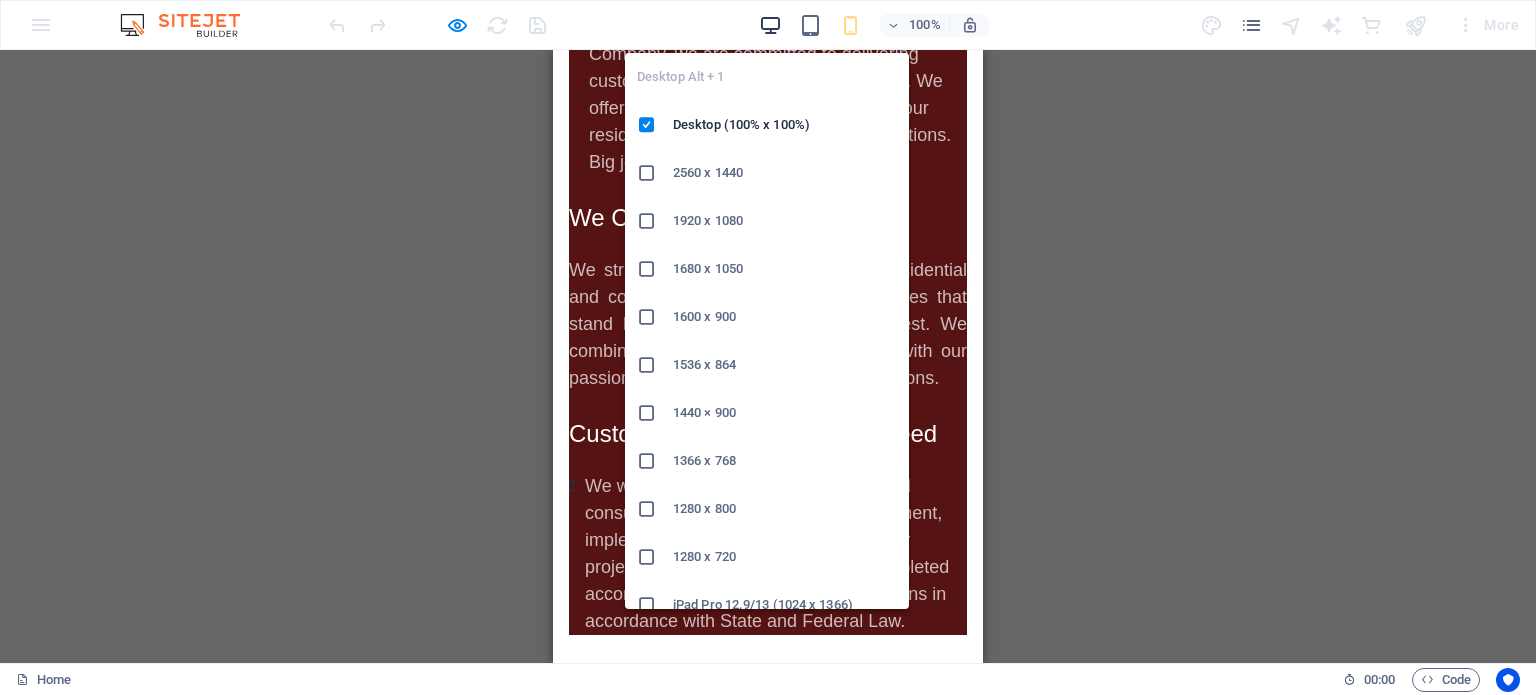 click at bounding box center [770, 25] 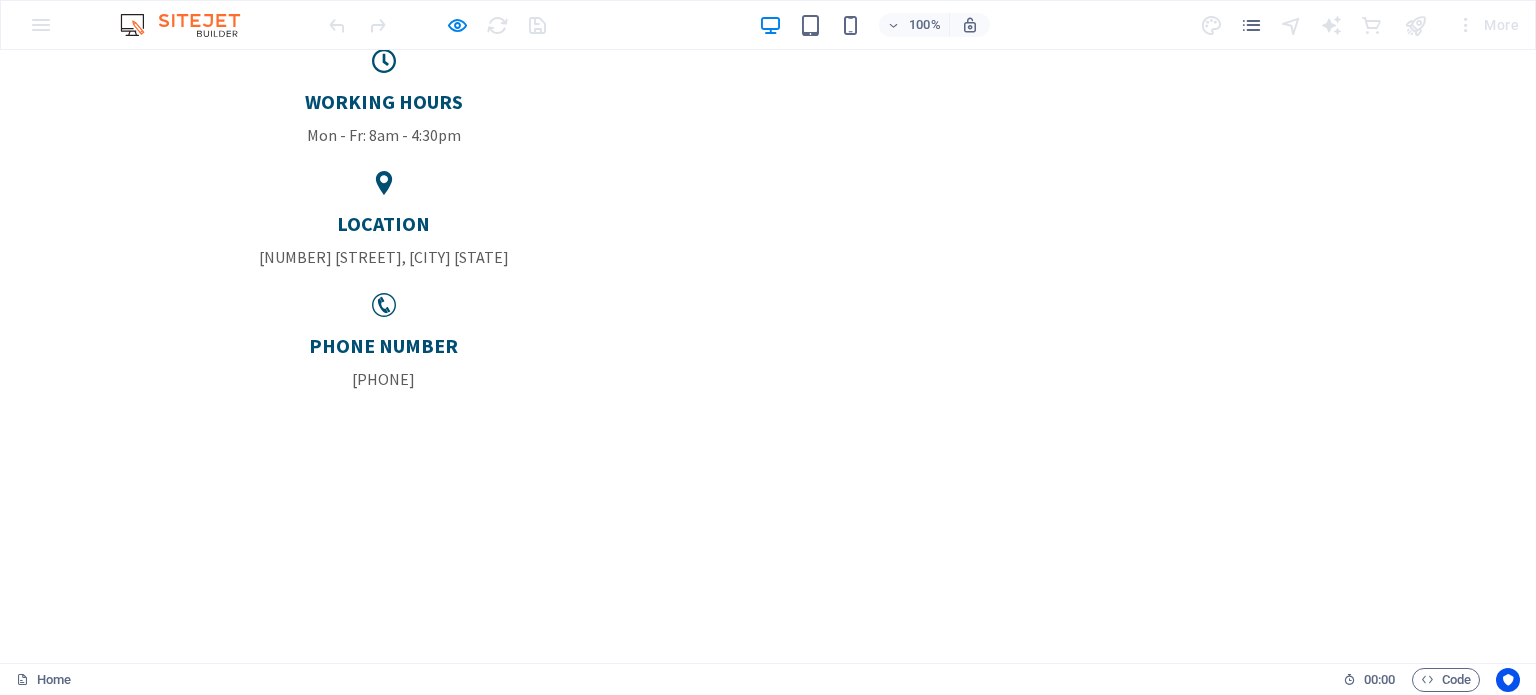 scroll, scrollTop: 200, scrollLeft: 0, axis: vertical 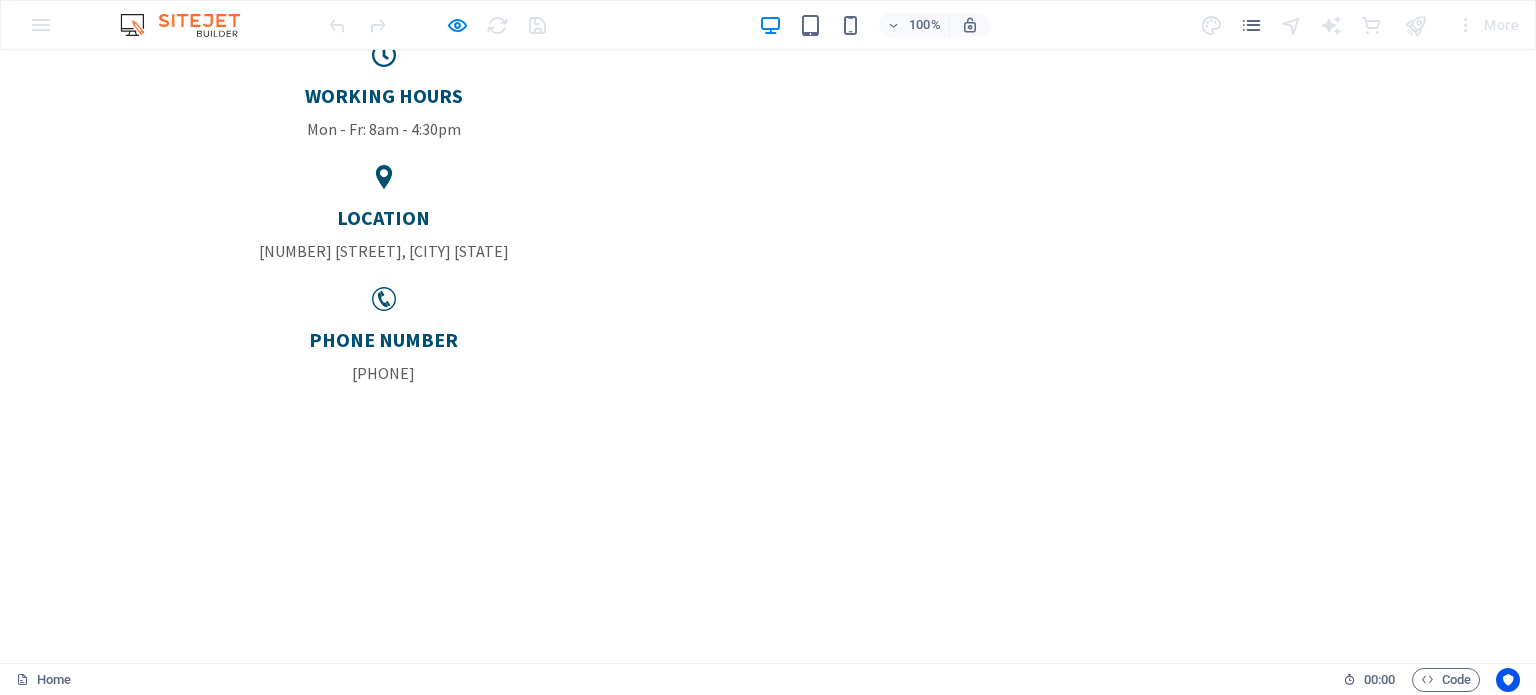 click on "Learn more  " at bounding box center (768, 1260) 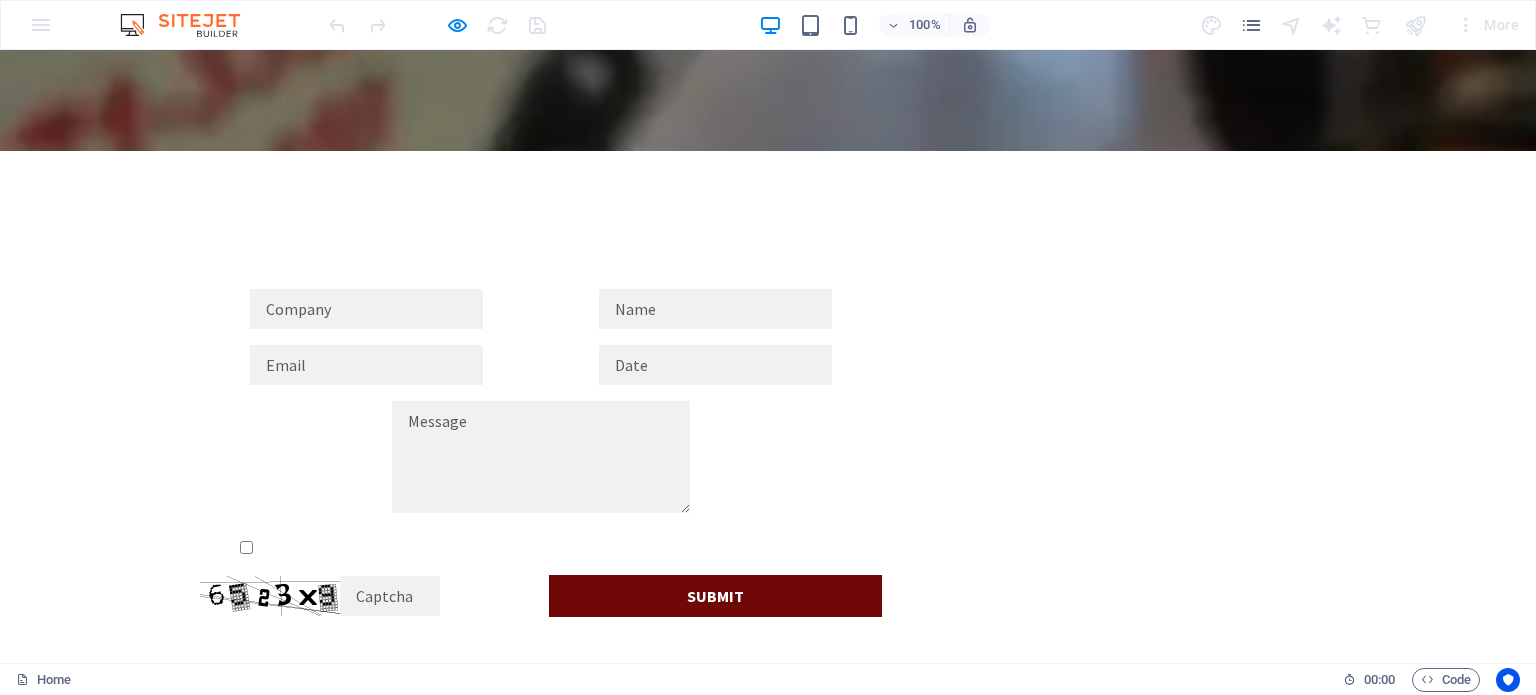 scroll, scrollTop: 3904, scrollLeft: 0, axis: vertical 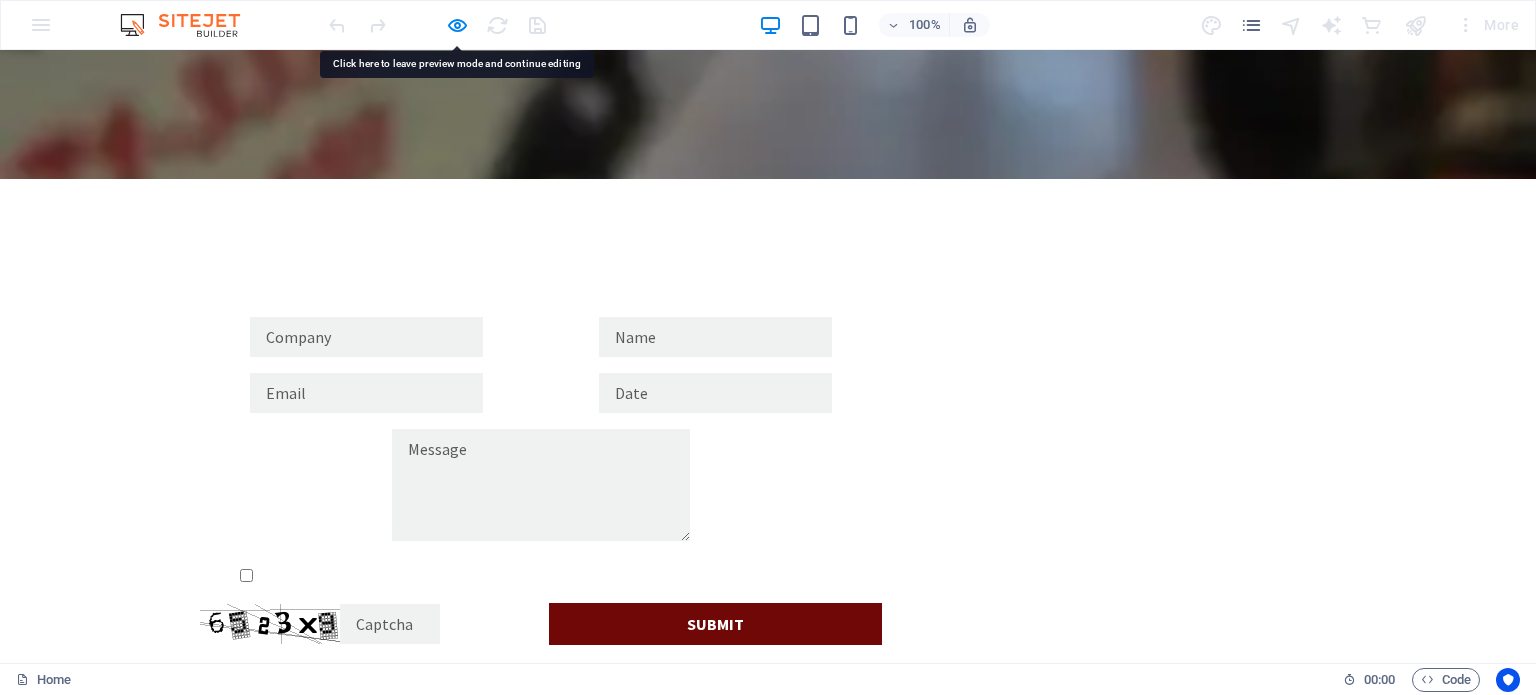 drag, startPoint x: 940, startPoint y: 357, endPoint x: 816, endPoint y: 461, distance: 161.83943 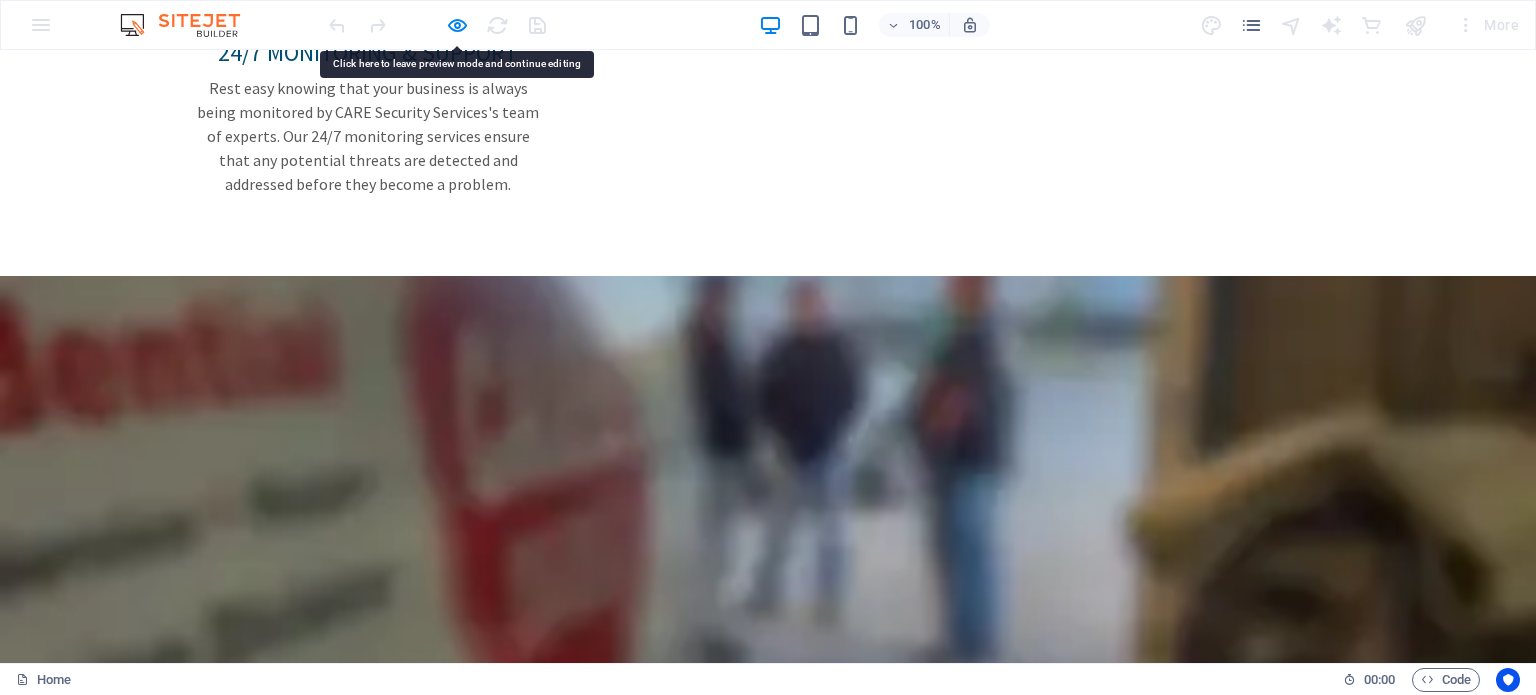 click on "×" at bounding box center [761, -3842] 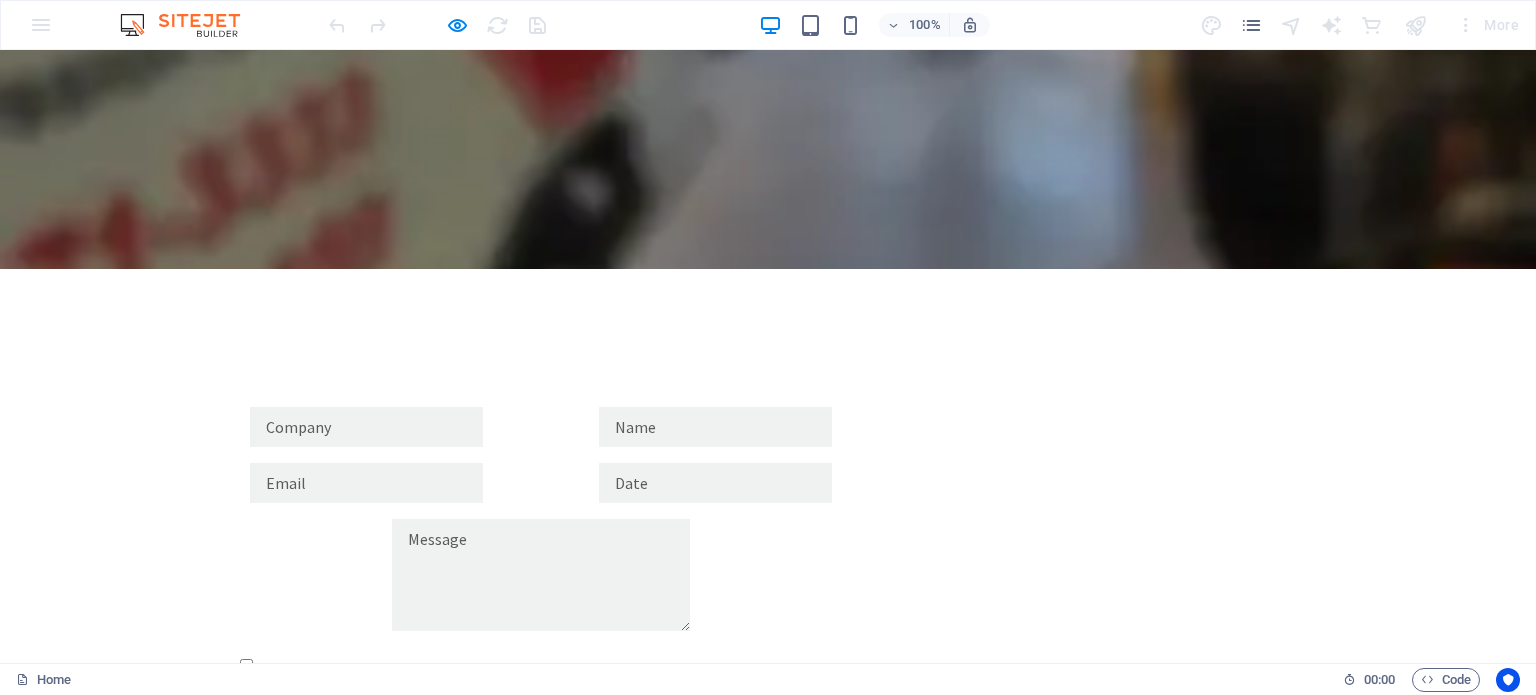 scroll, scrollTop: 3804, scrollLeft: 0, axis: vertical 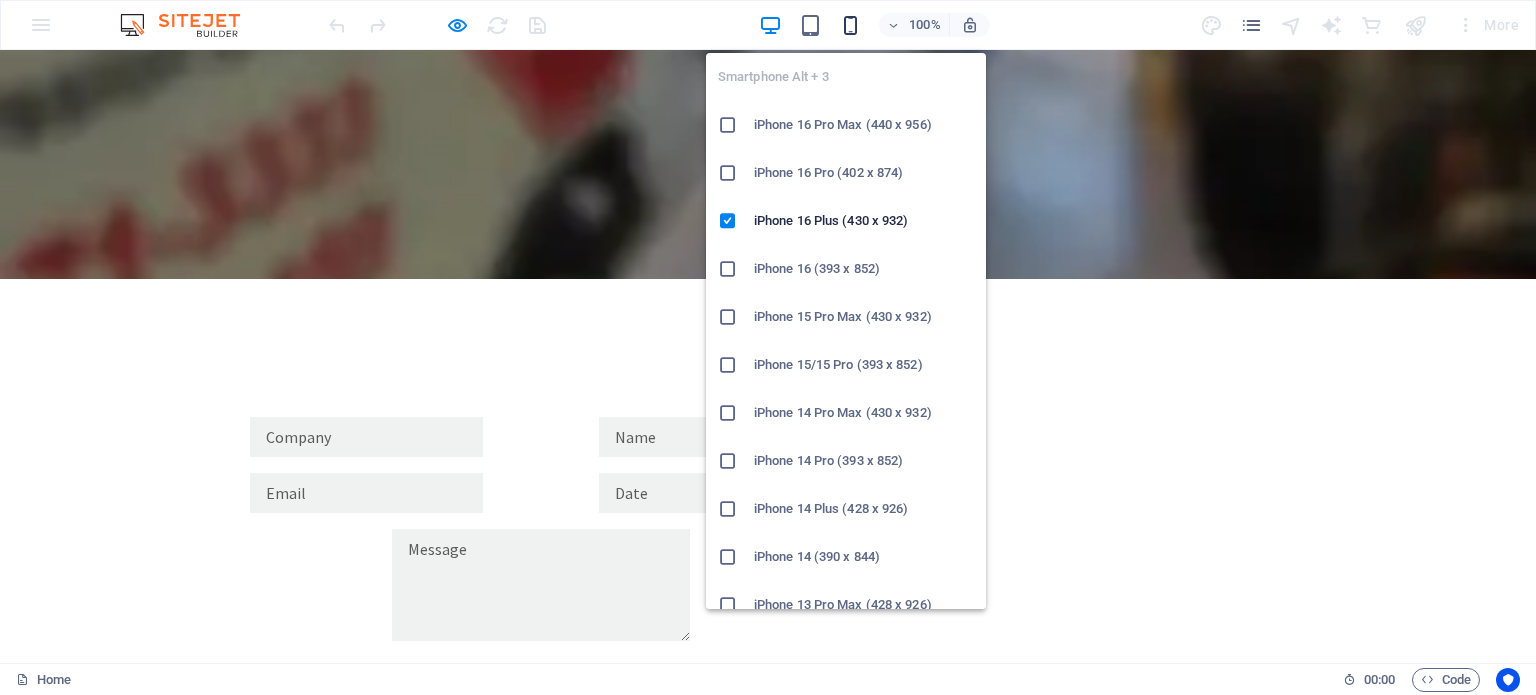 click at bounding box center [850, 25] 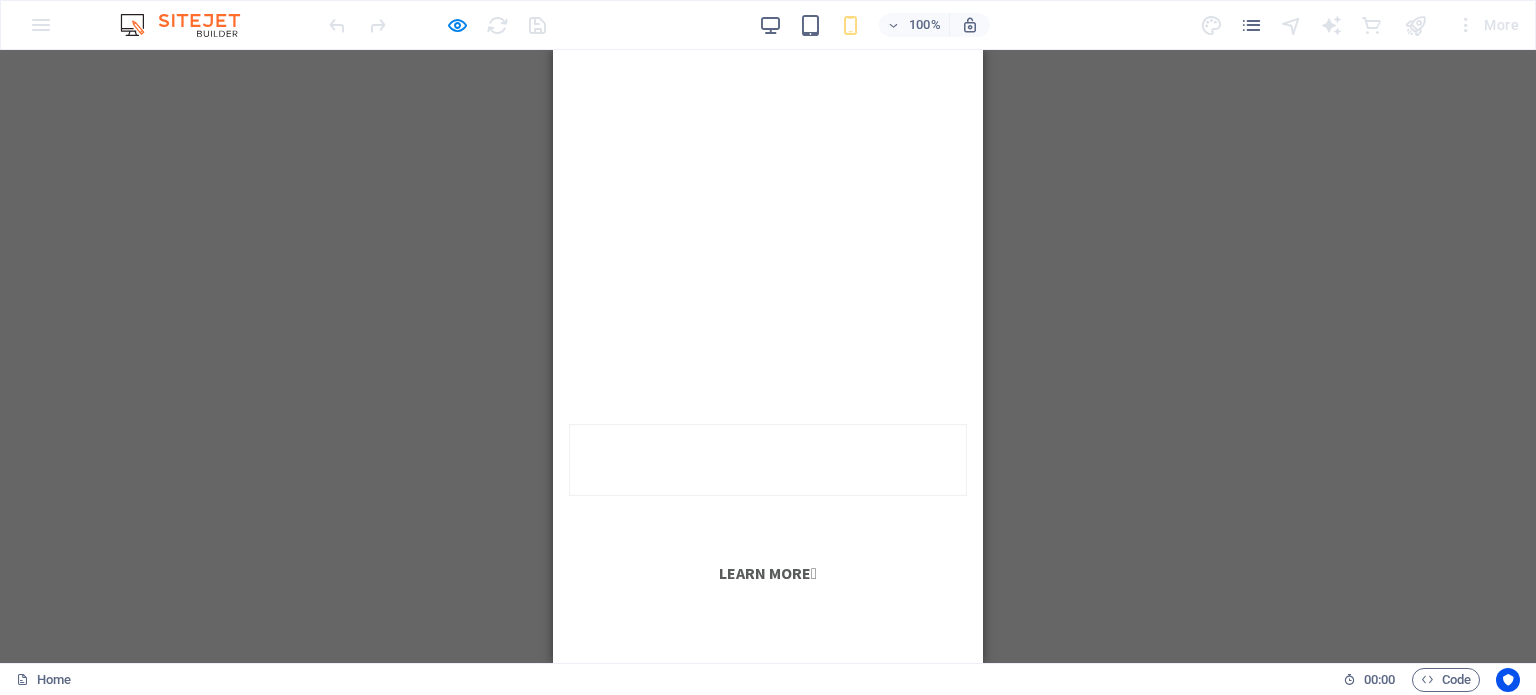 scroll, scrollTop: 0, scrollLeft: 0, axis: both 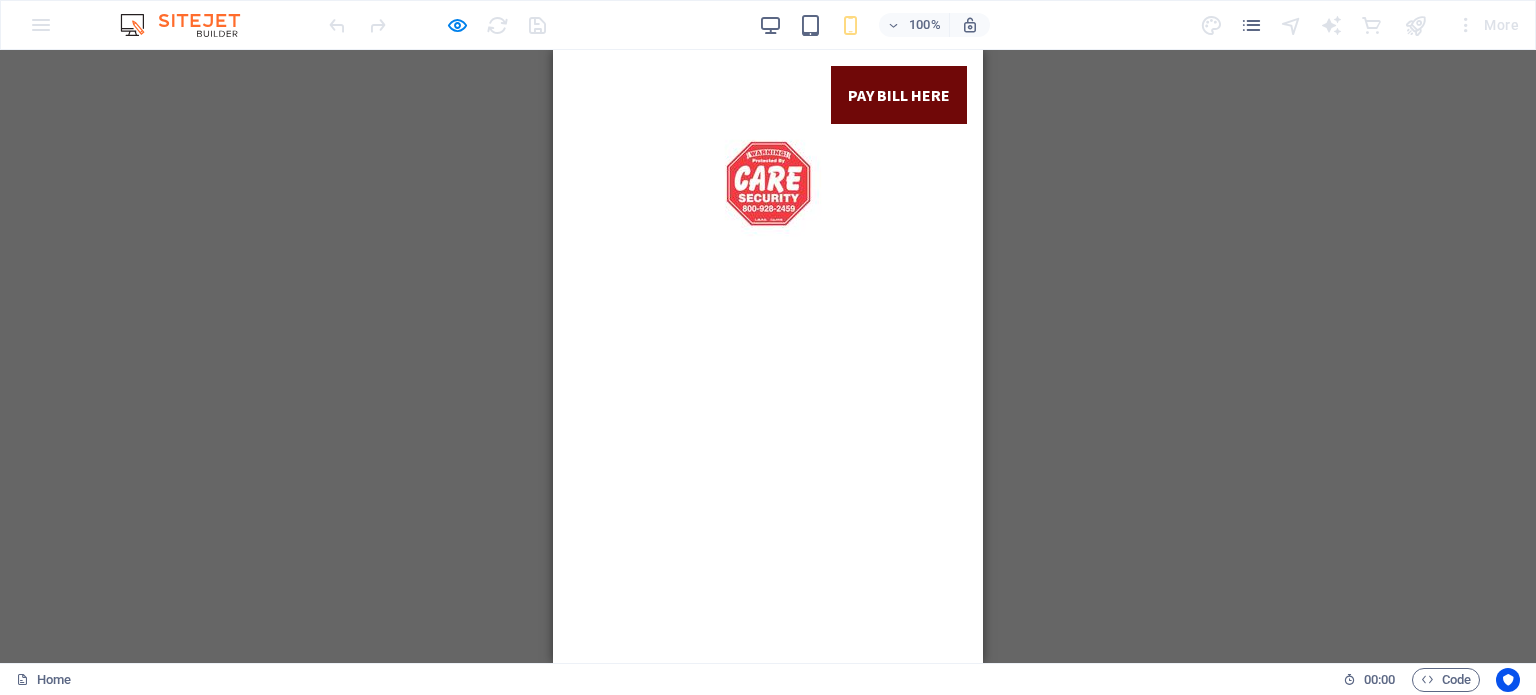 click on "H1   Banner   Banner   Container   Container   Boxes   Container   Container   Boxes   Boxes   Container   H2   Boxes   Container   Icon   Button   Container   Text   Image   Container   Container   Container   Container   Icon   Spacer   Button   Container   H2   H3   Spacer   Container   Boxes   Container   H4   Text   Container   Icon   Container   H4   Container   Container   H4   Container   Container   Text   Container   Container   Icon   Container   Container   H4   Text   Container   H4   Container   Text   Text   Container   Container   H2   Callout   Callout   Container   Spacer   Contact Form   Input   Contact Form   Container   Contact Form   Callout   Form   Email   Textarea   Captcha   Image with text   Image with text   Container   Container   H2   Image with text   Container   Text   Icon   Container   H4   Input   Date   Form button   Gallery   Gallery   Gallery   Text   Container   Text" at bounding box center (768, 356) 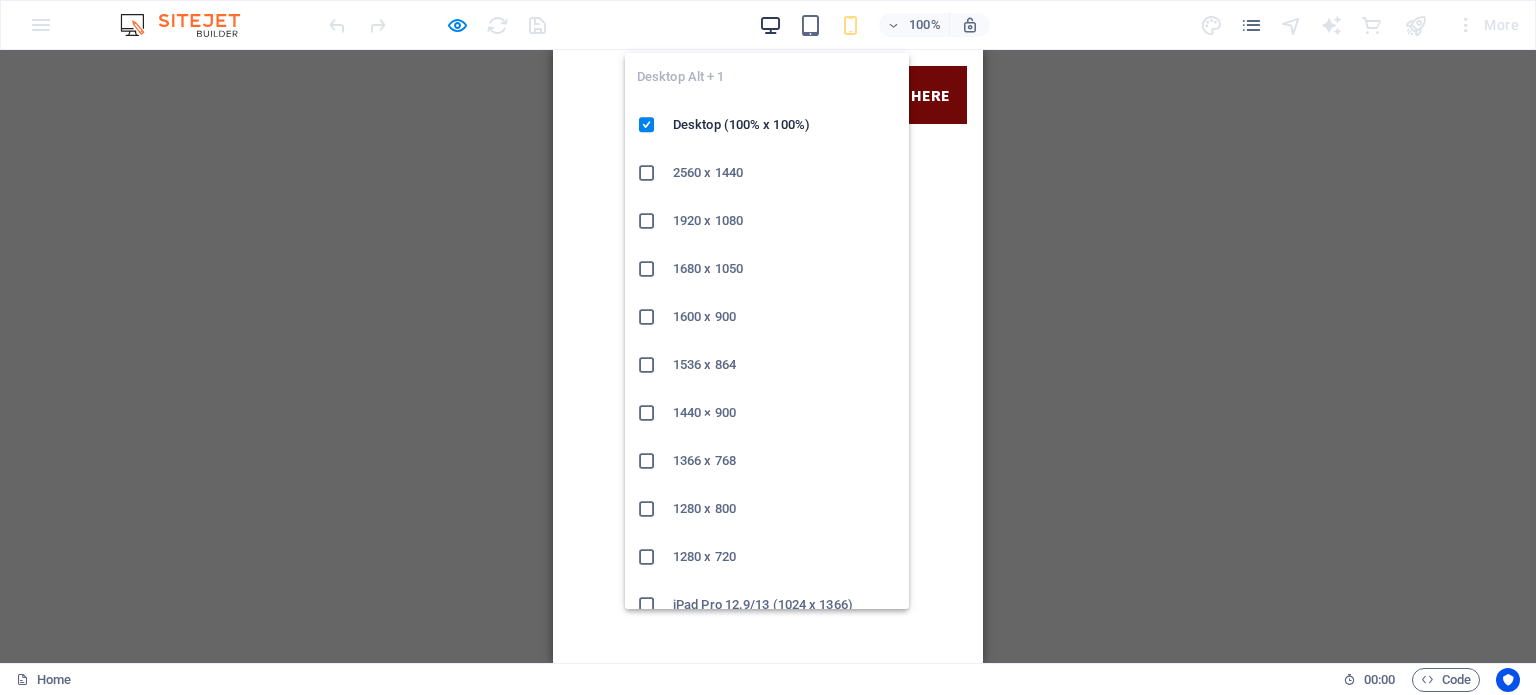 click at bounding box center (770, 25) 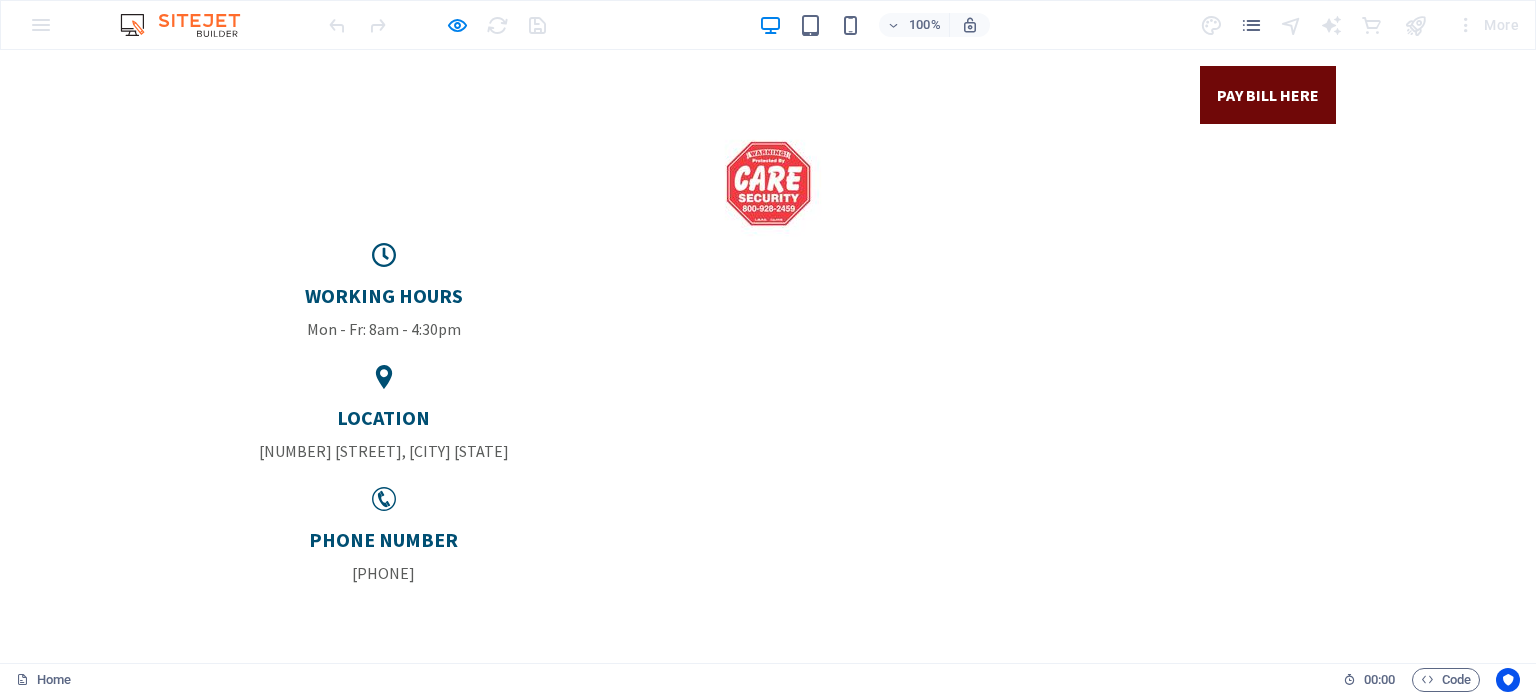 click on "PAY BILL HERE WORKING HOURS Mon - Fr: 8am - 4:30pm LOCATION [NUMBER] [STREET], [CITY] [STATE] PHONE NUMBER [PHONE]" at bounding box center (768, 333) 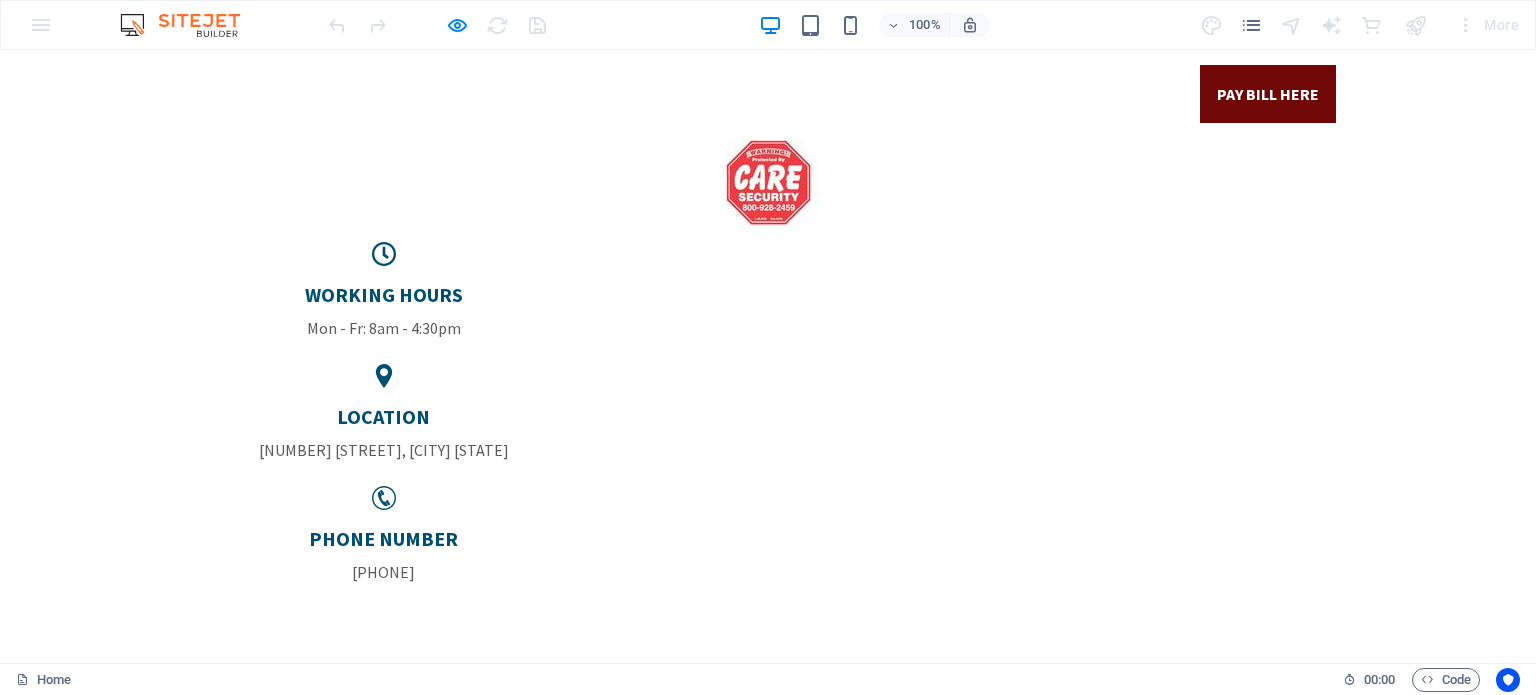 scroll, scrollTop: 0, scrollLeft: 0, axis: both 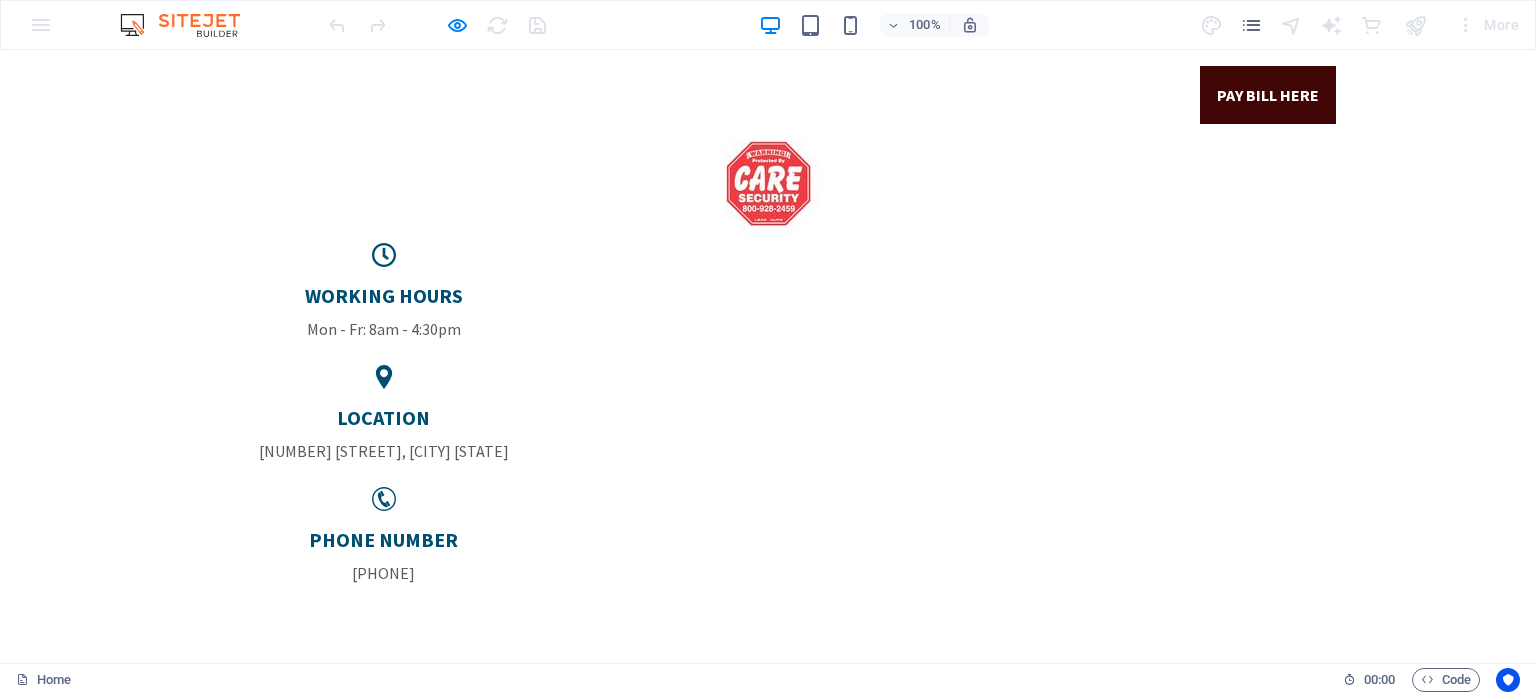 click on "PAY BILL HERE" at bounding box center [1268, 95] 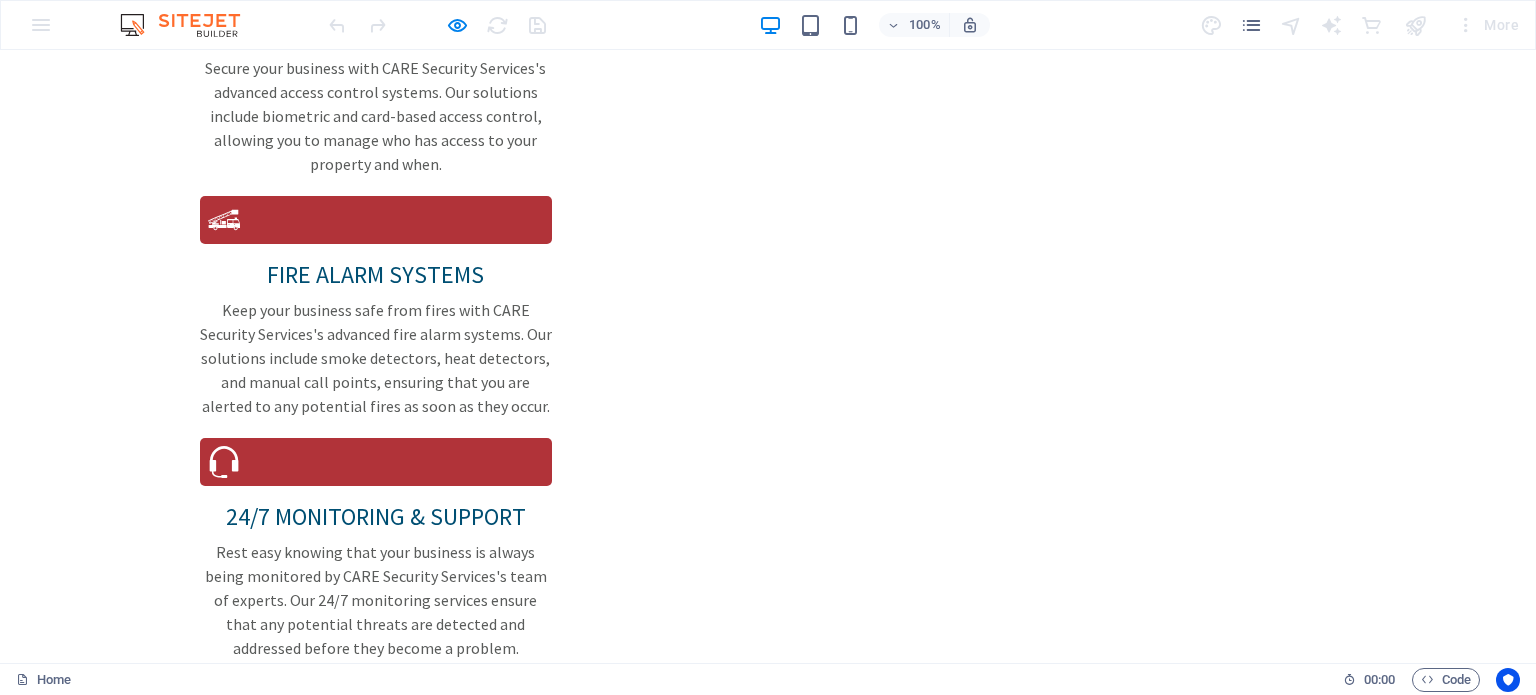 scroll, scrollTop: 2704, scrollLeft: 0, axis: vertical 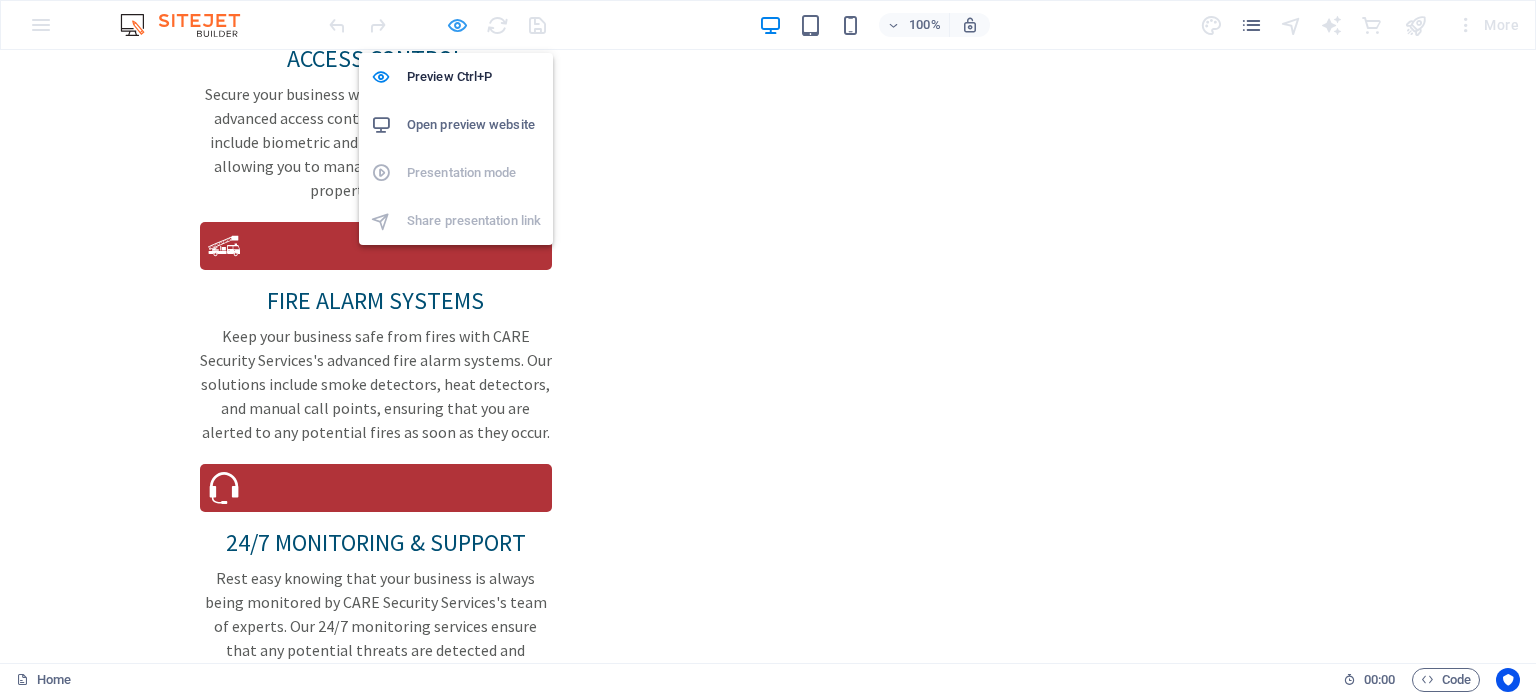 click at bounding box center [457, 25] 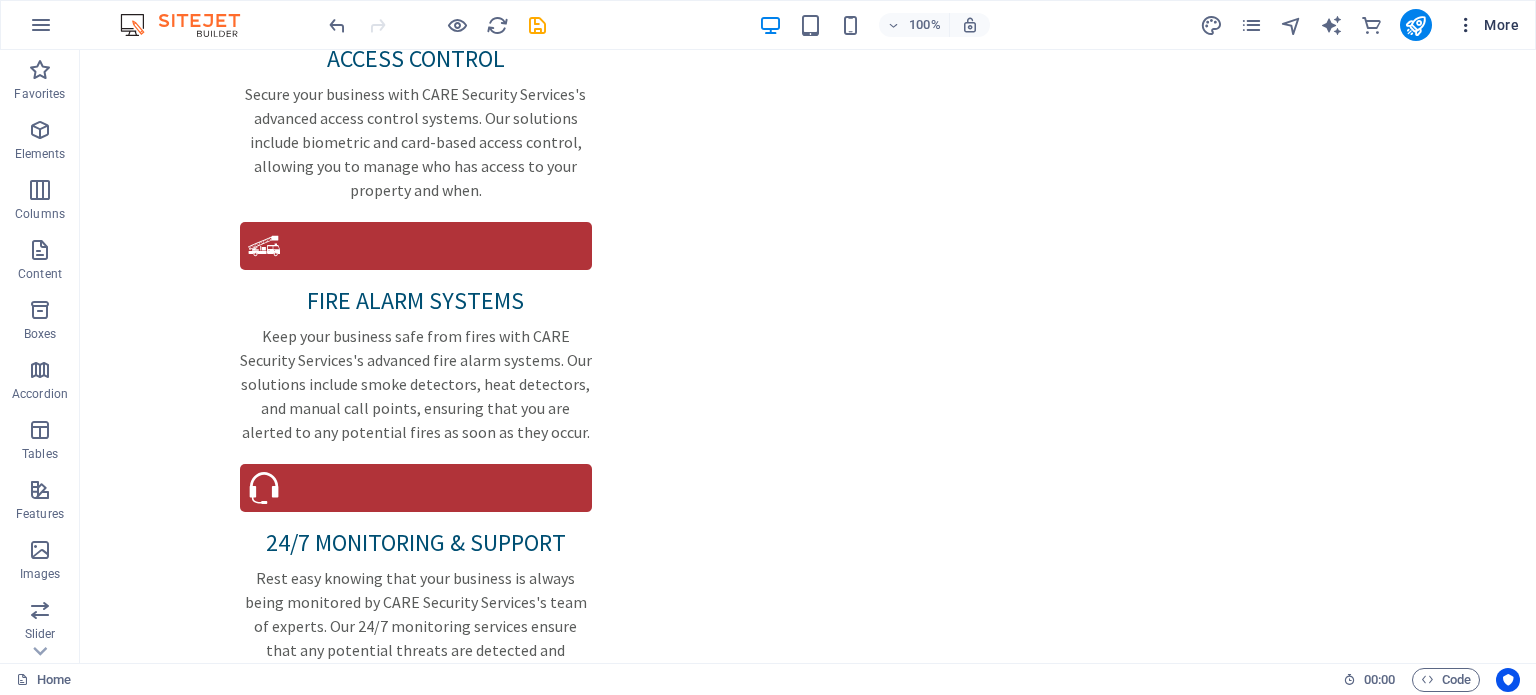 click at bounding box center (1466, 25) 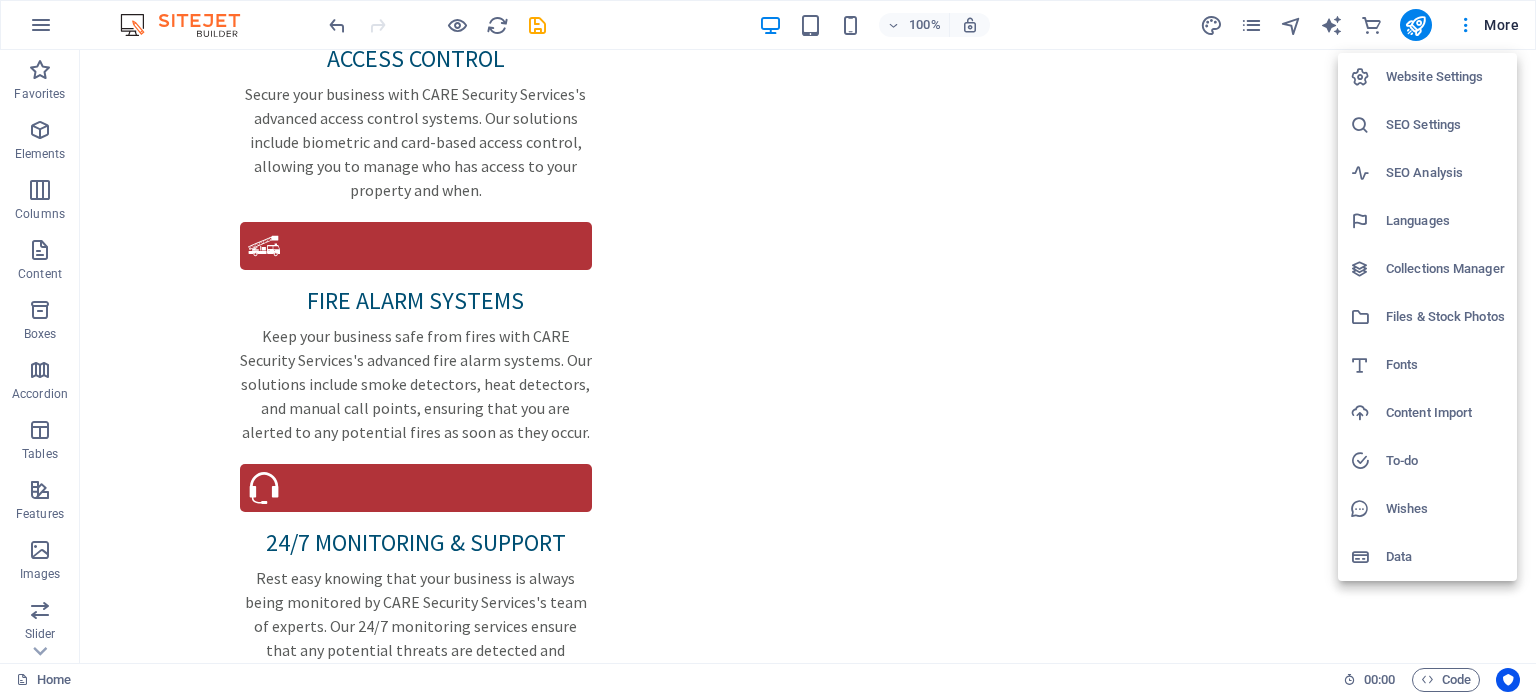 click on "Website Settings" at bounding box center [1445, 77] 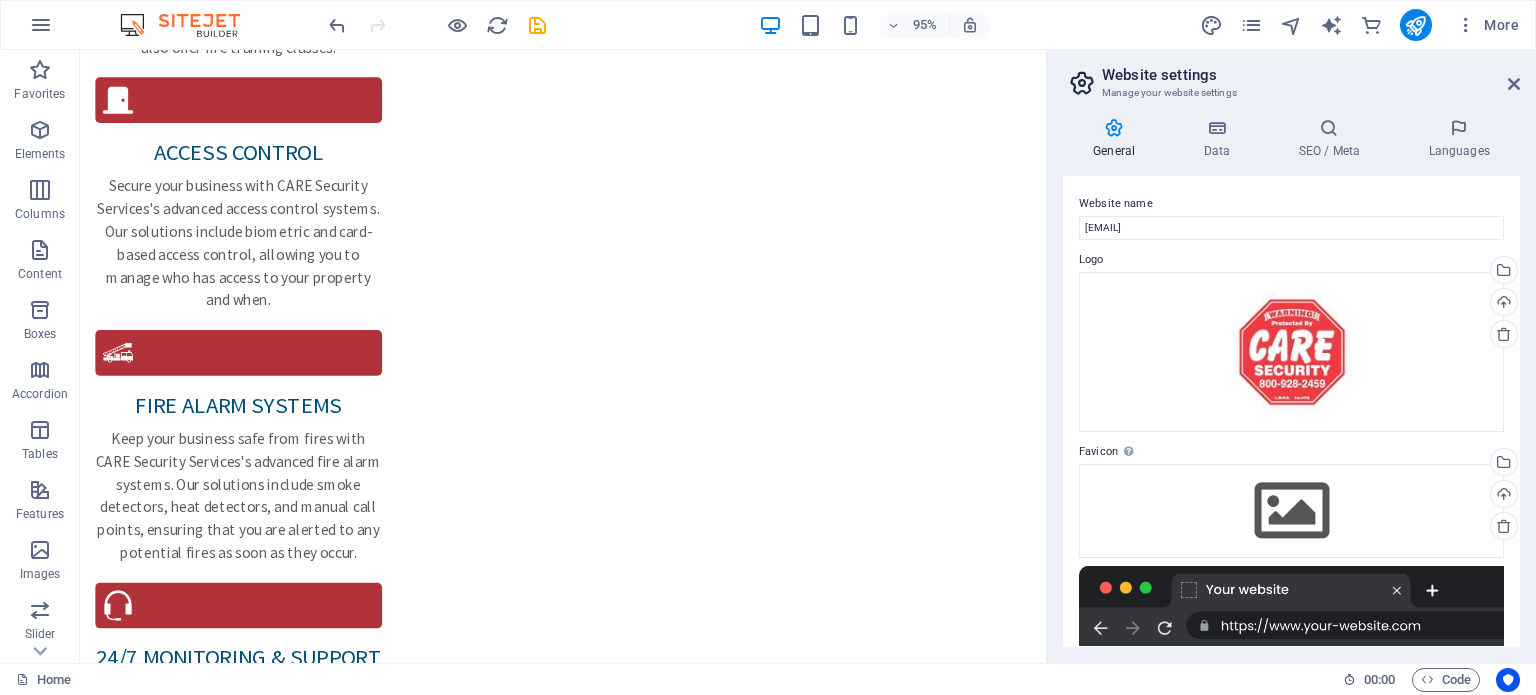 scroll, scrollTop: 2879, scrollLeft: 0, axis: vertical 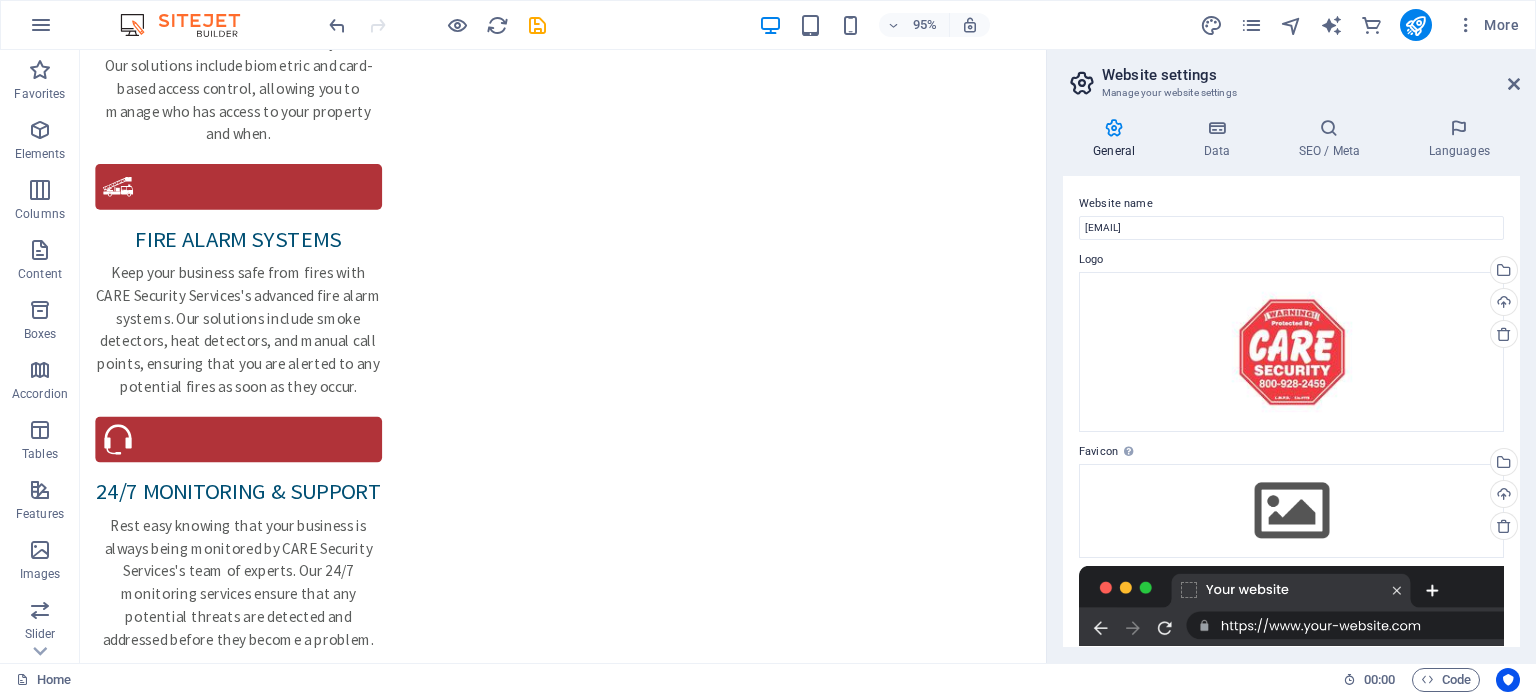click at bounding box center [1114, 128] 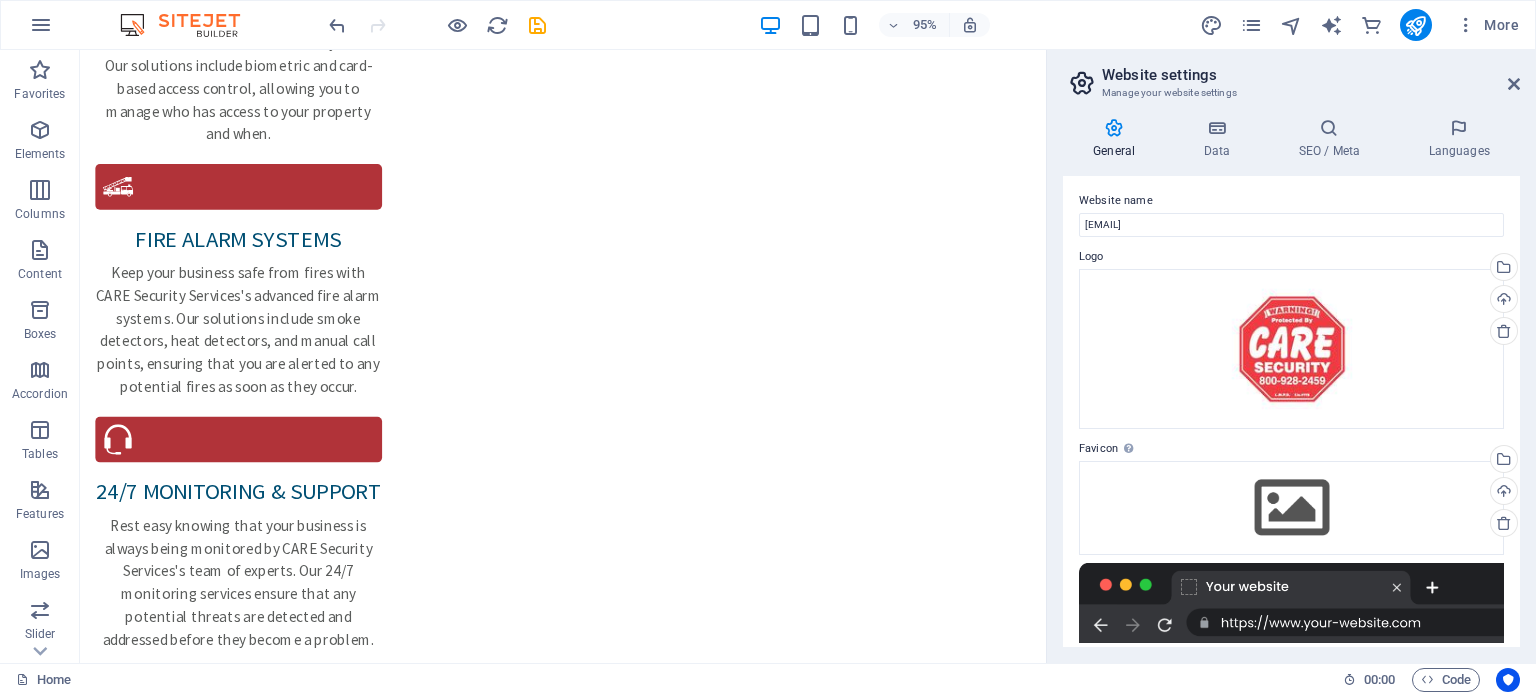 scroll, scrollTop: 0, scrollLeft: 0, axis: both 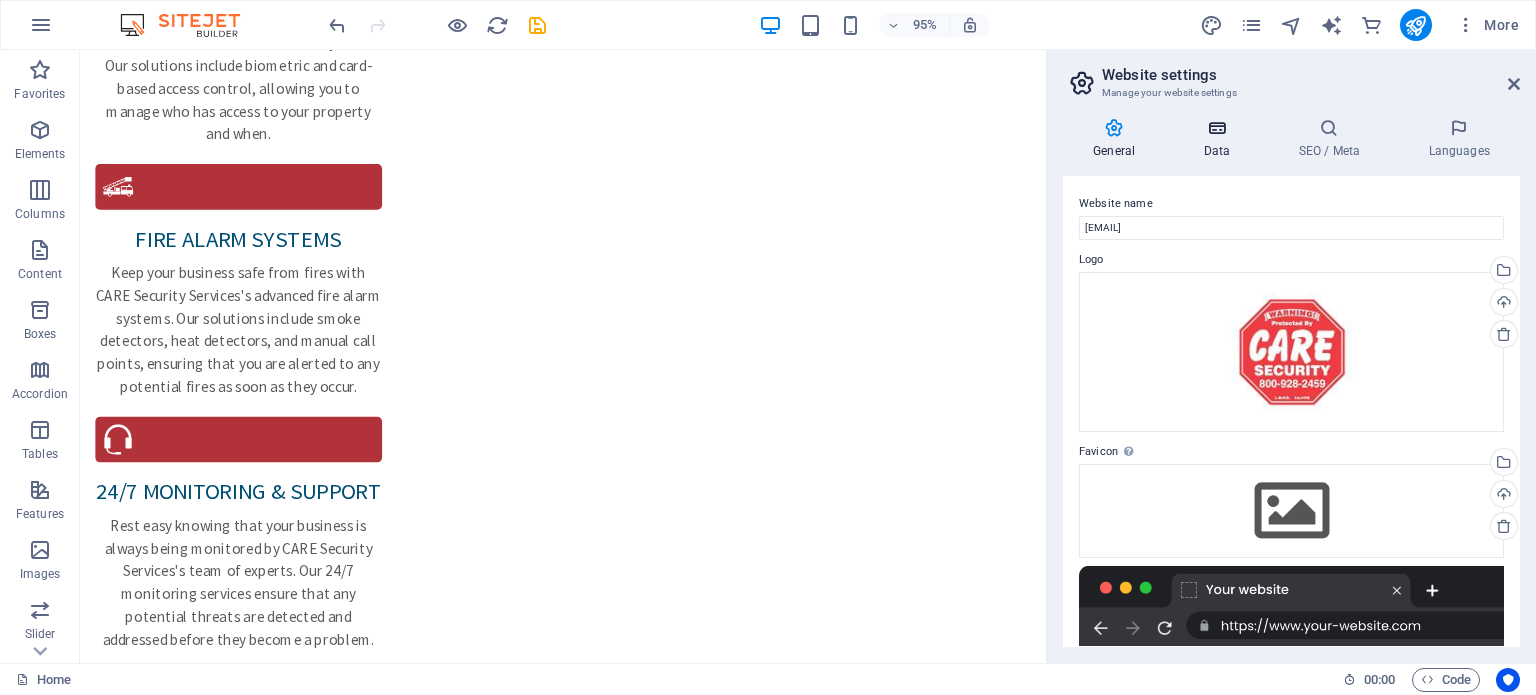 click on "Data" at bounding box center (1220, 139) 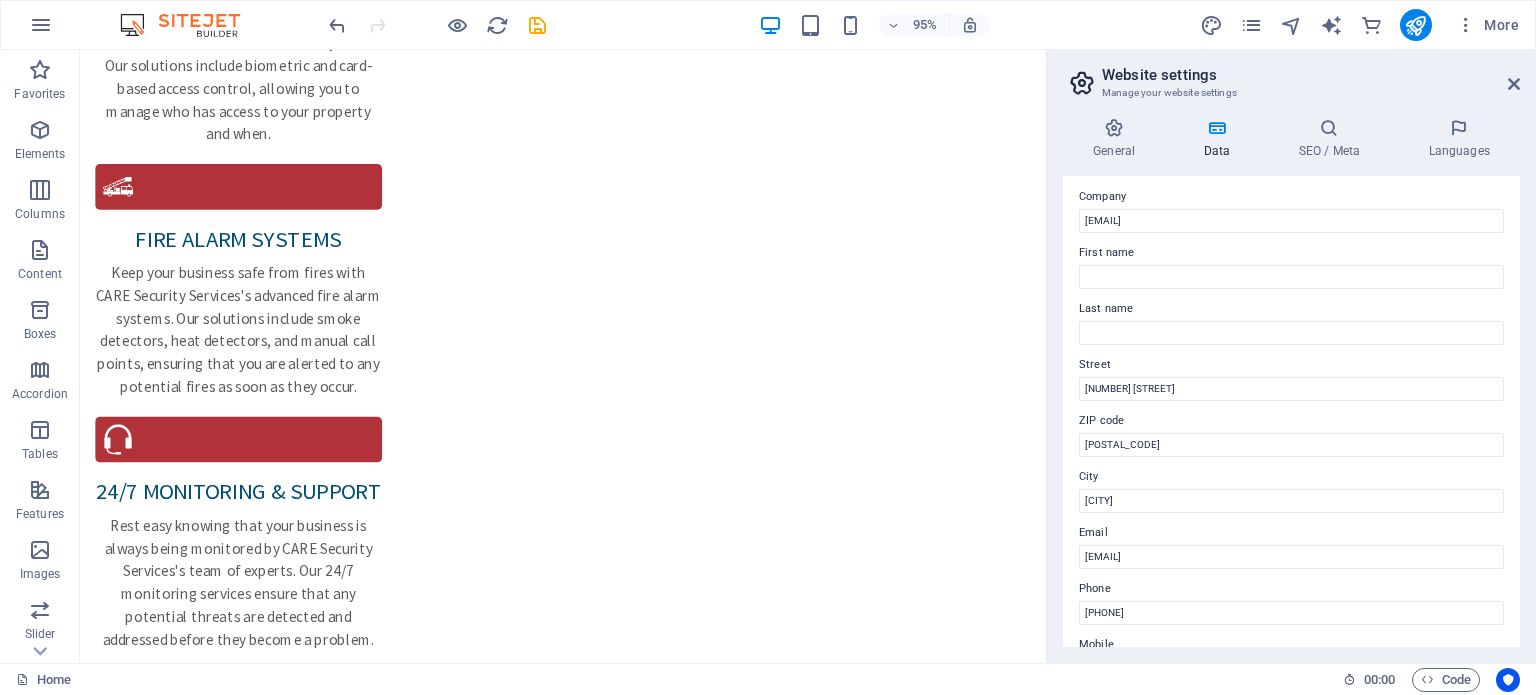 scroll, scrollTop: 0, scrollLeft: 0, axis: both 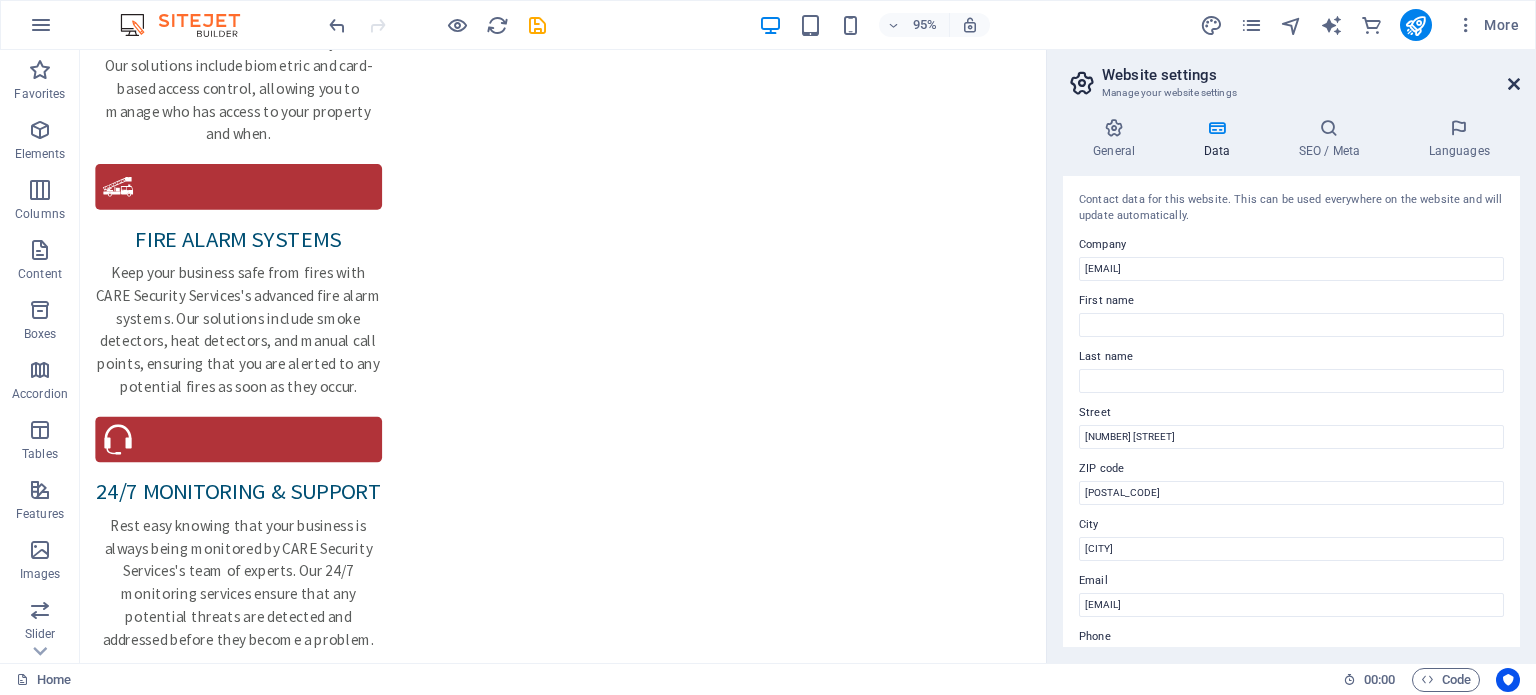 click at bounding box center [1514, 84] 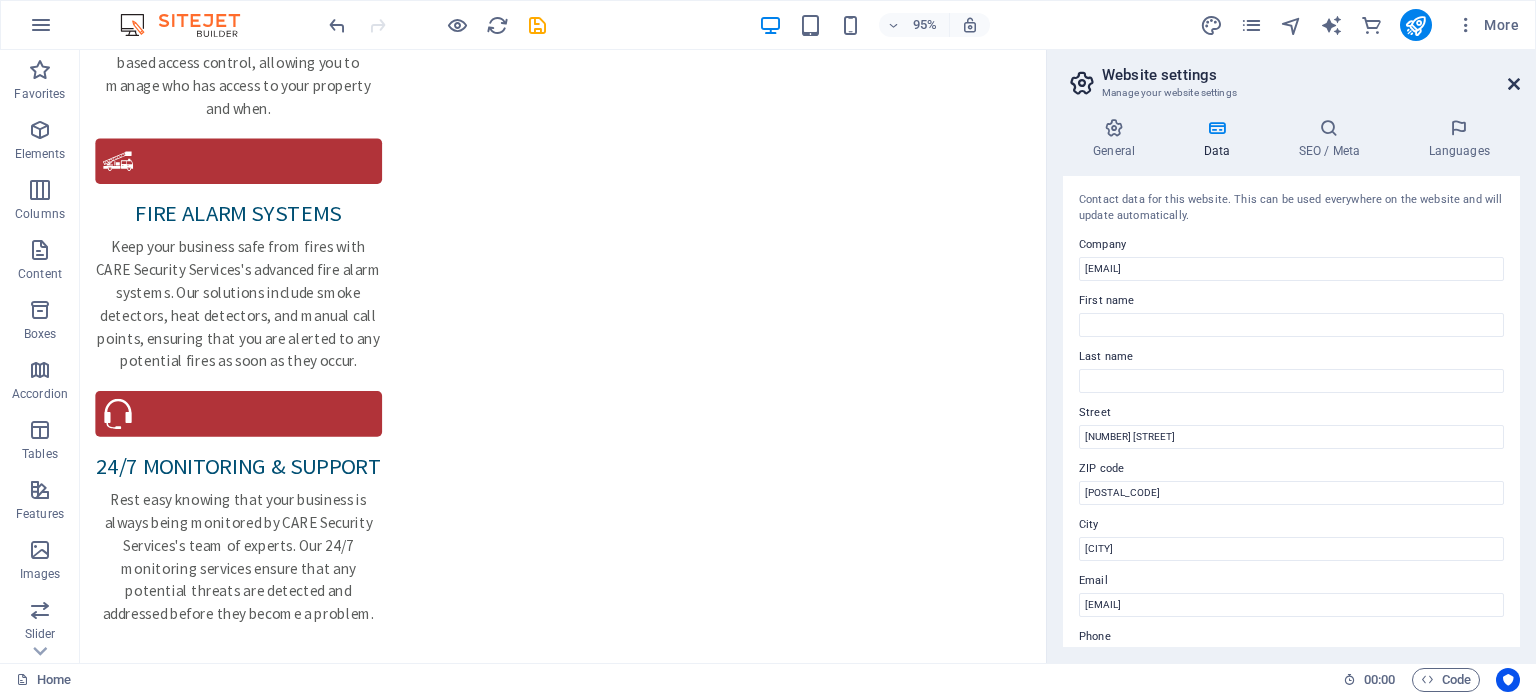 scroll, scrollTop: 2704, scrollLeft: 0, axis: vertical 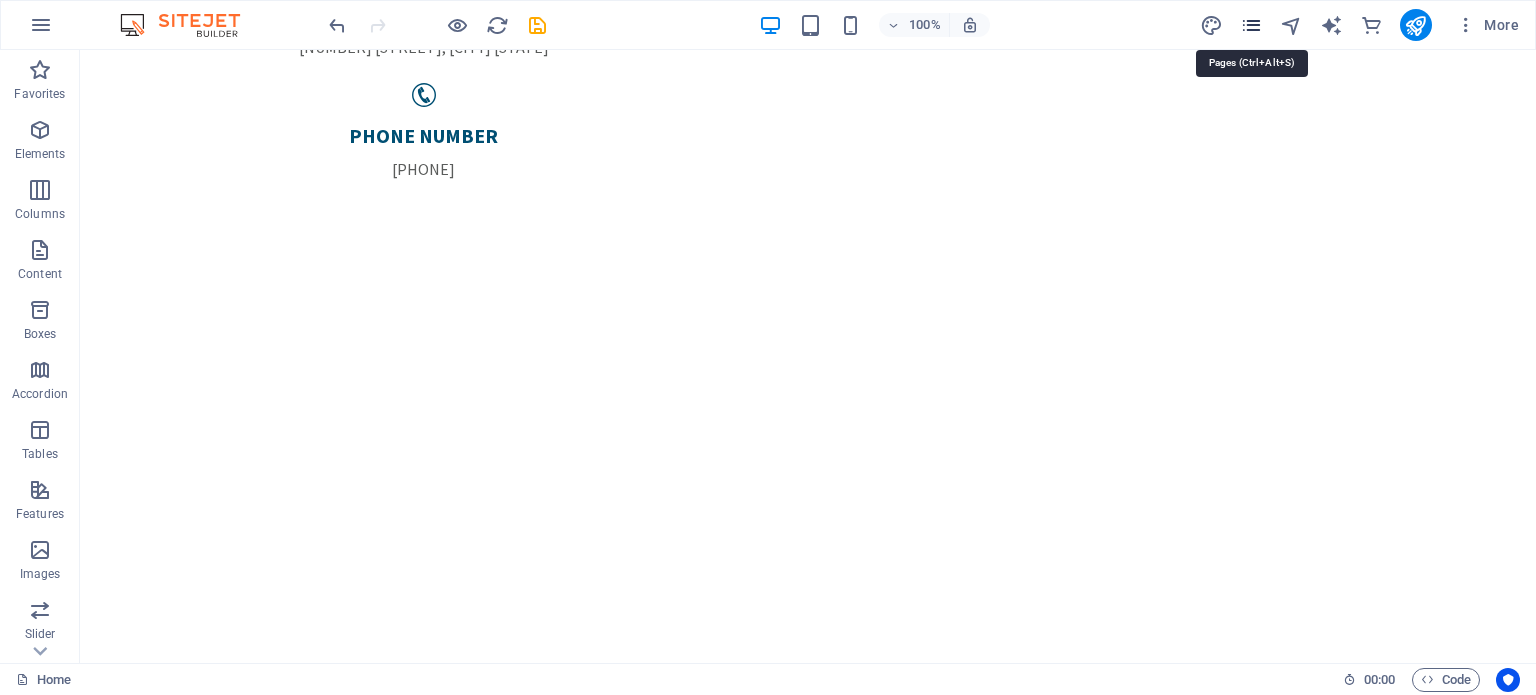 click at bounding box center (1251, 25) 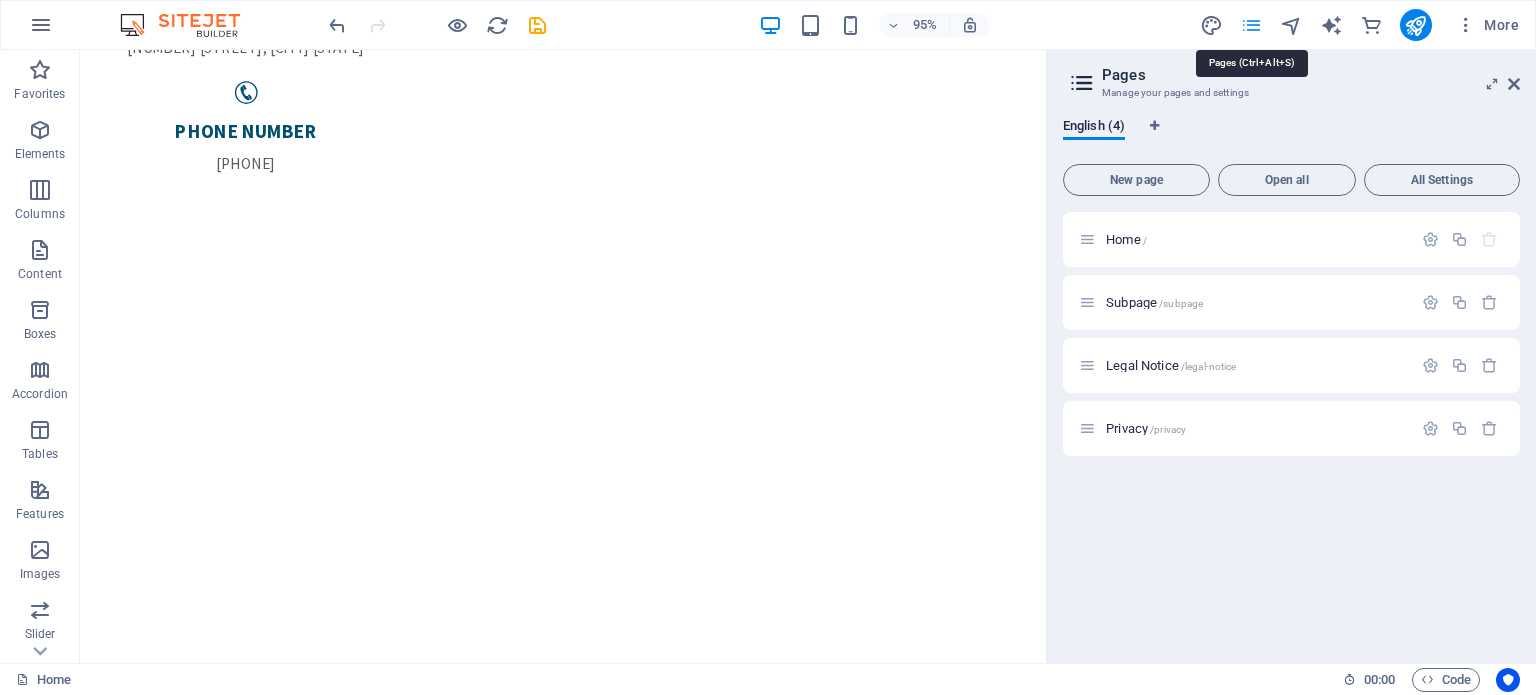 click at bounding box center [1251, 25] 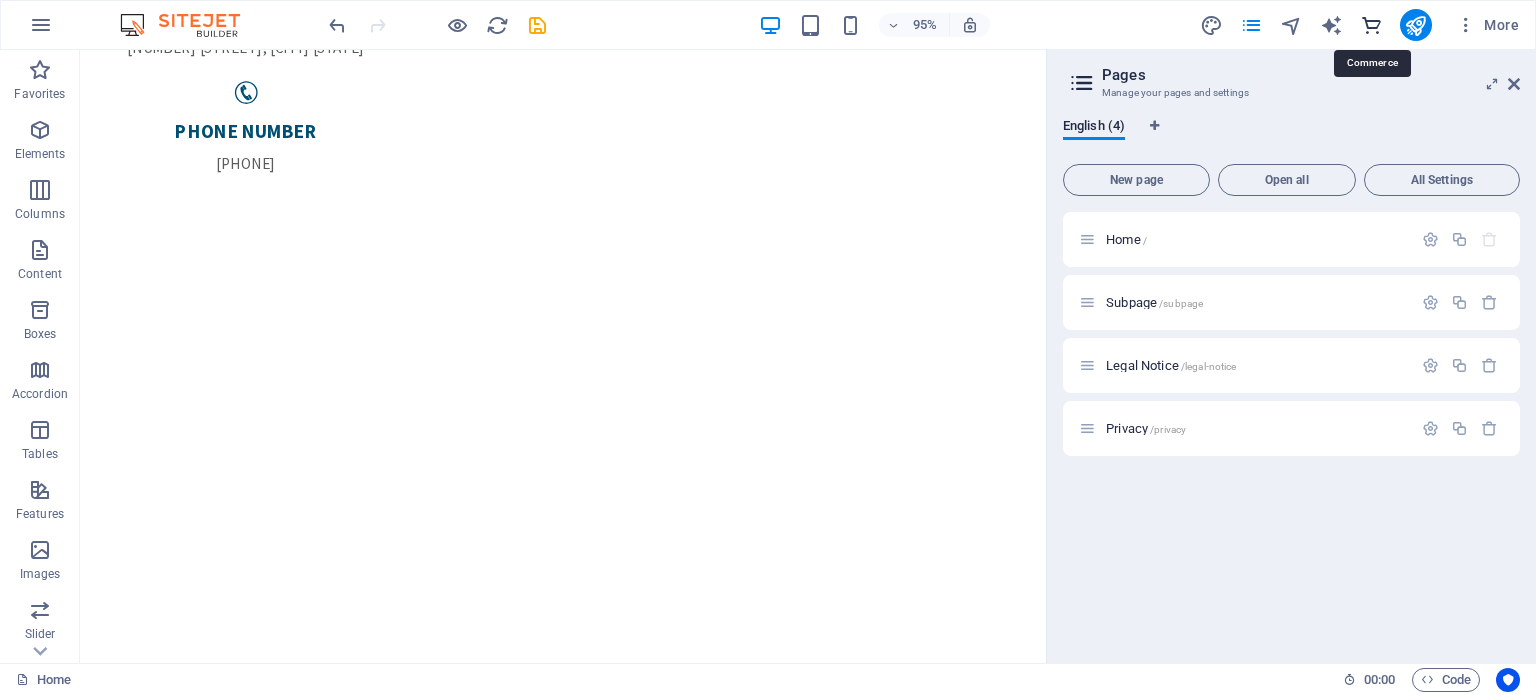 click at bounding box center [1371, 25] 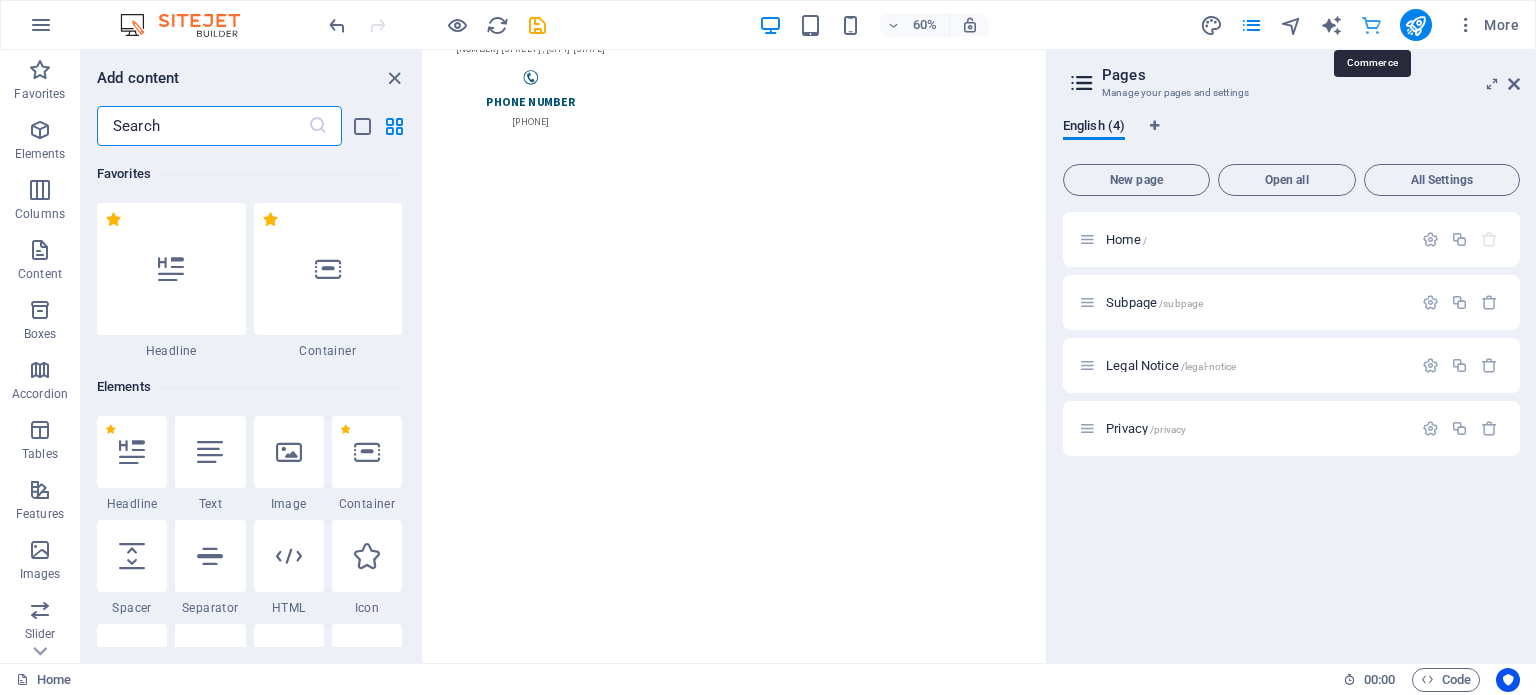 scroll, scrollTop: 447, scrollLeft: 0, axis: vertical 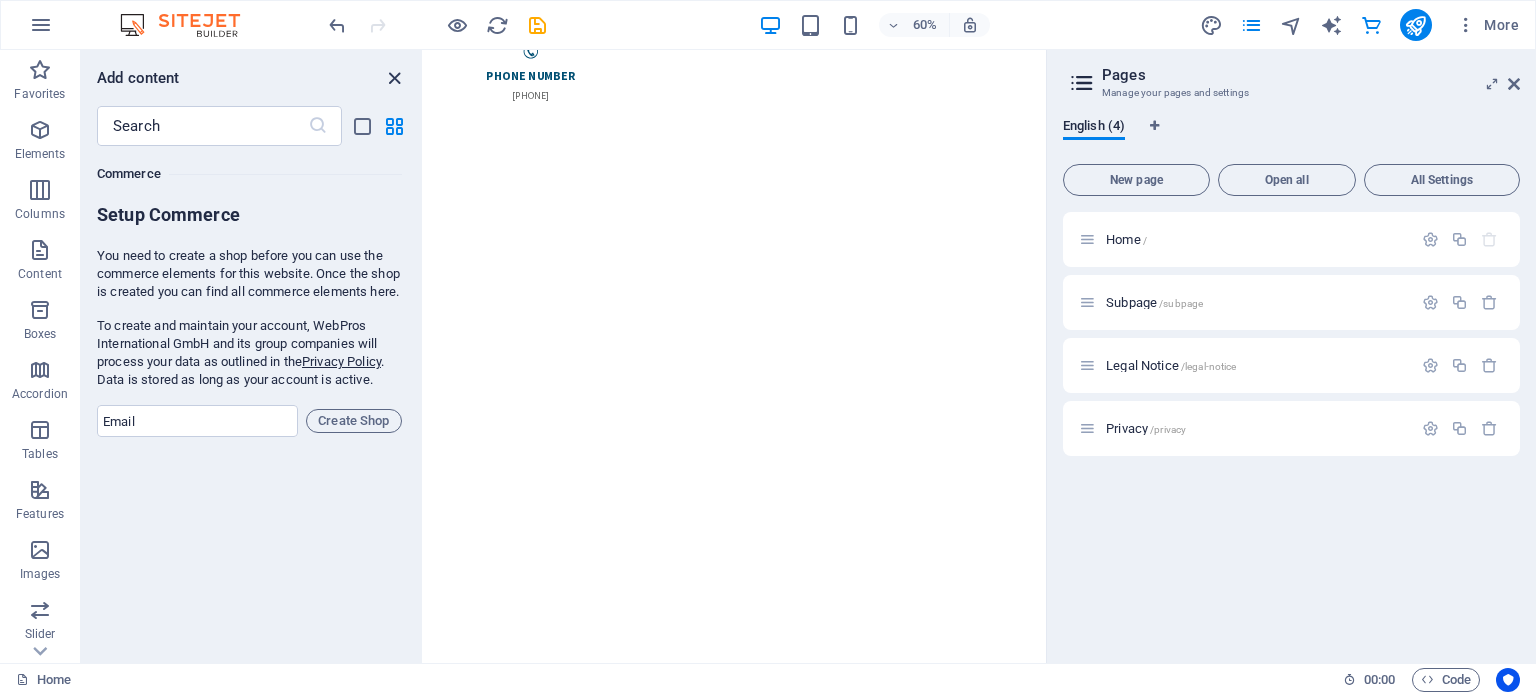 drag, startPoint x: 389, startPoint y: 69, endPoint x: 346, endPoint y: 15, distance: 69.02898 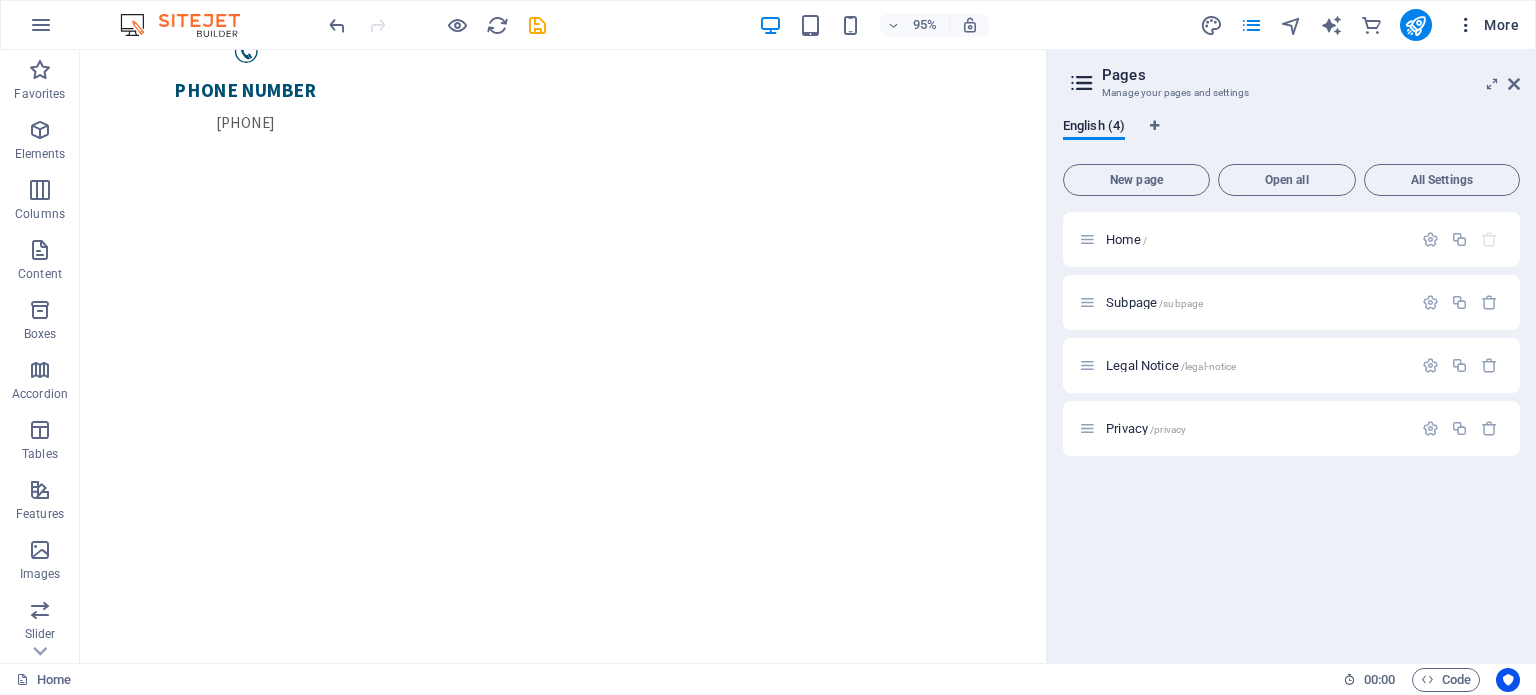 click on "More" at bounding box center (1487, 25) 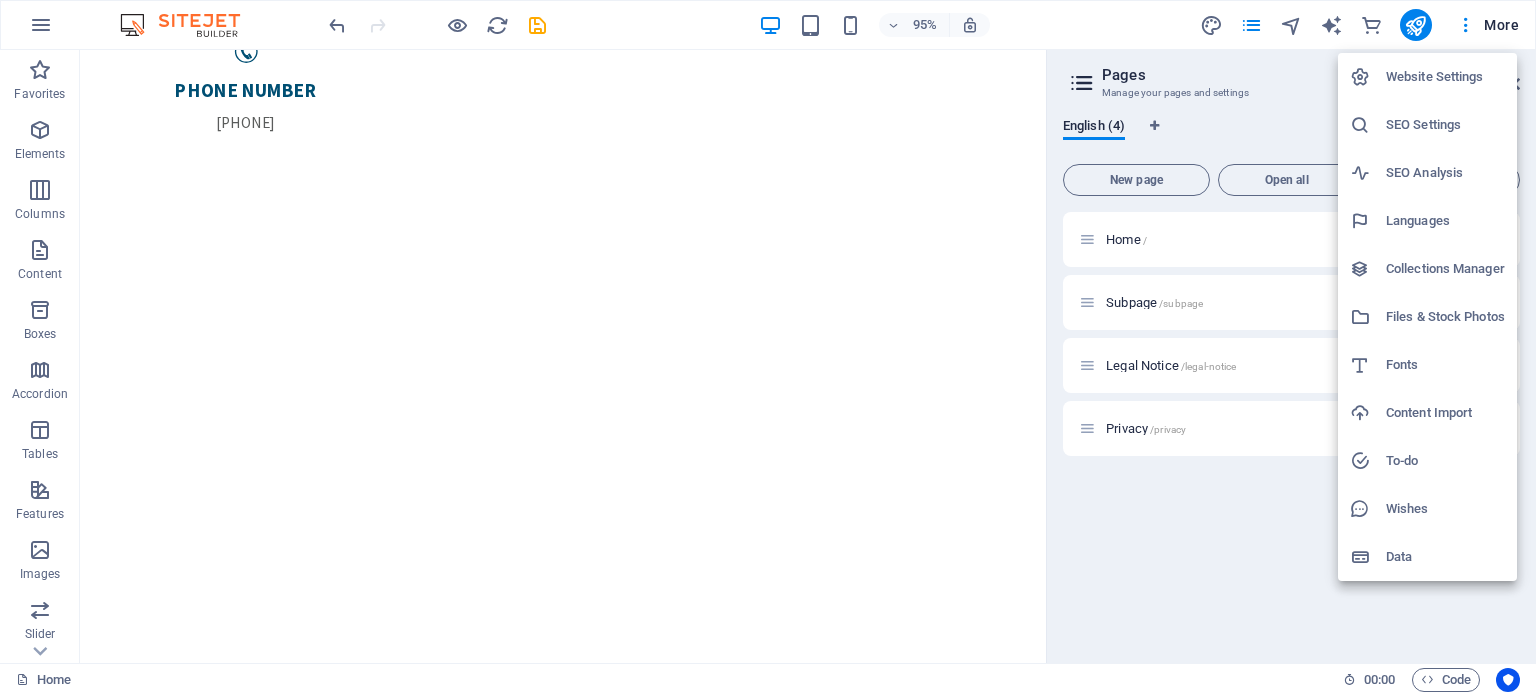click at bounding box center [768, 347] 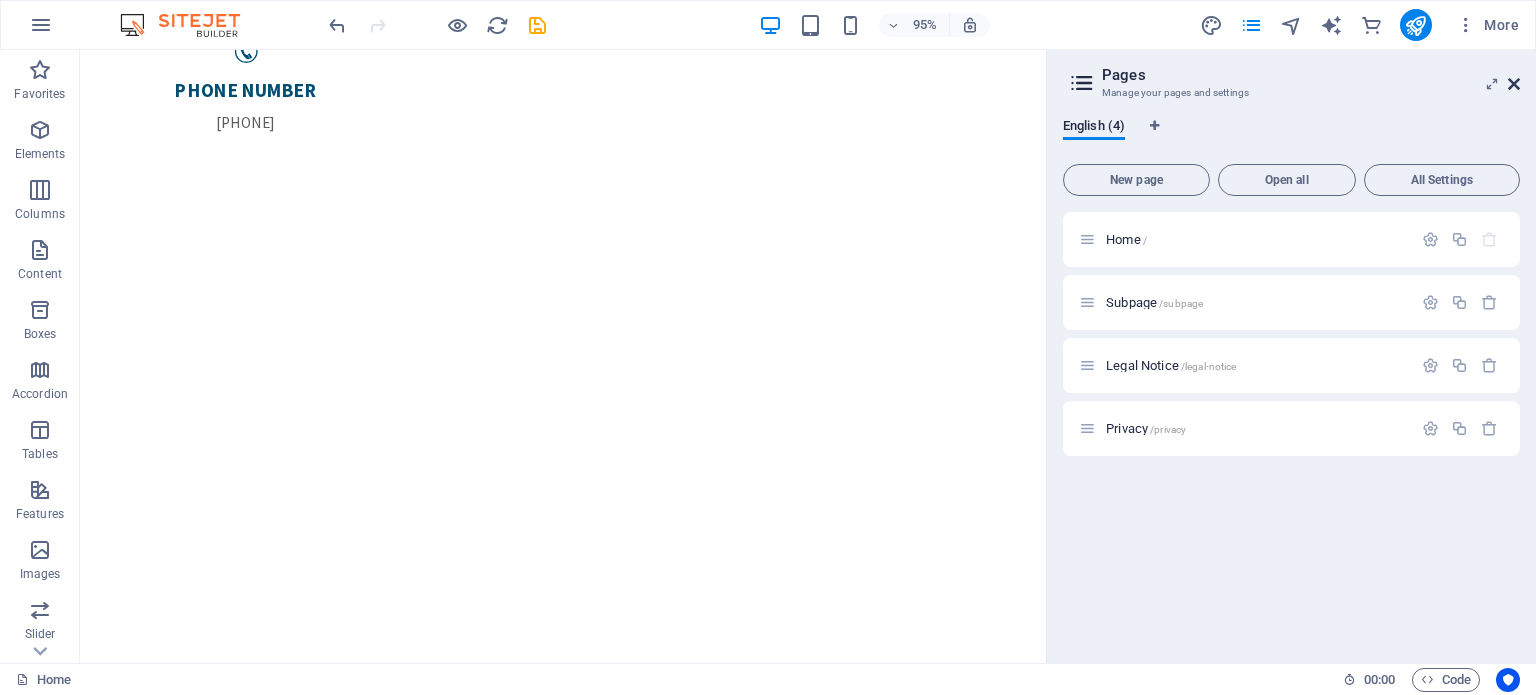 drag, startPoint x: 1507, startPoint y: 79, endPoint x: 1428, endPoint y: 21, distance: 98.005104 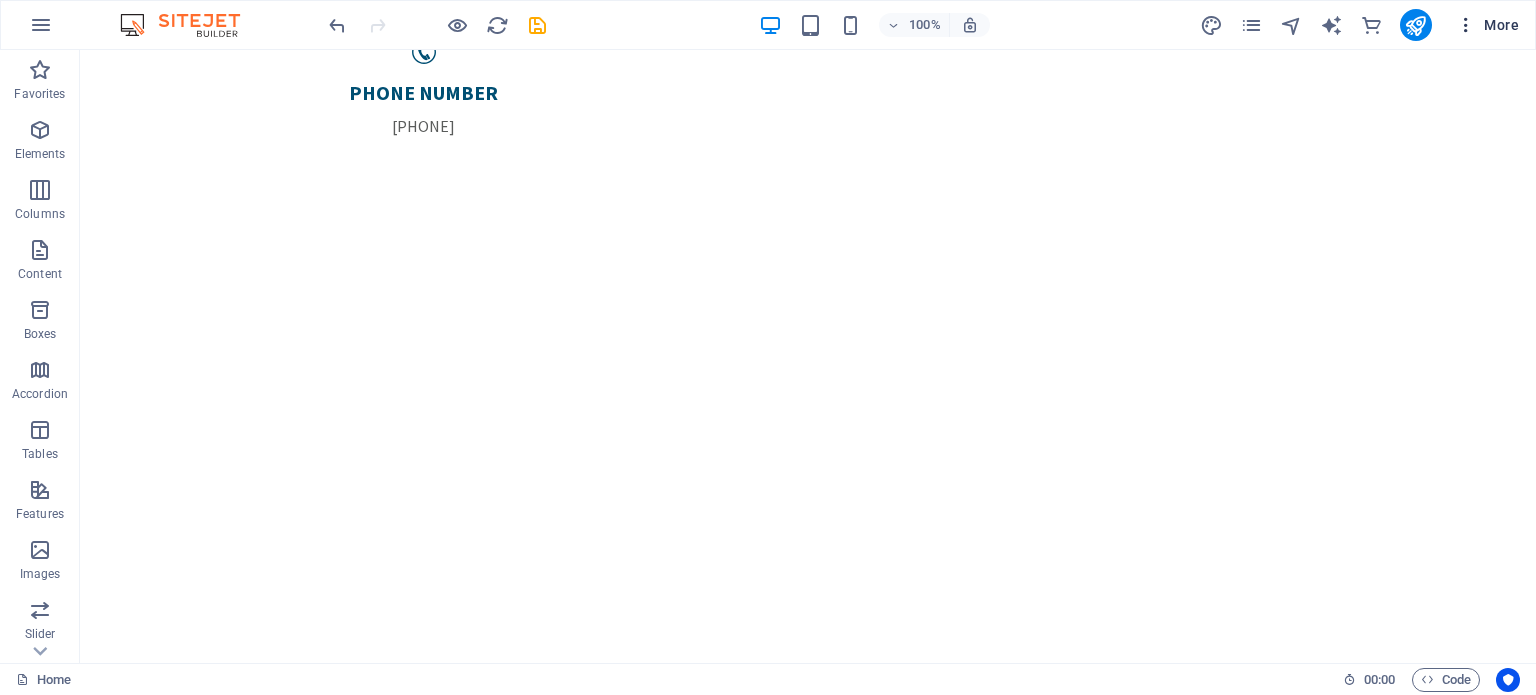click on "More" at bounding box center [1487, 25] 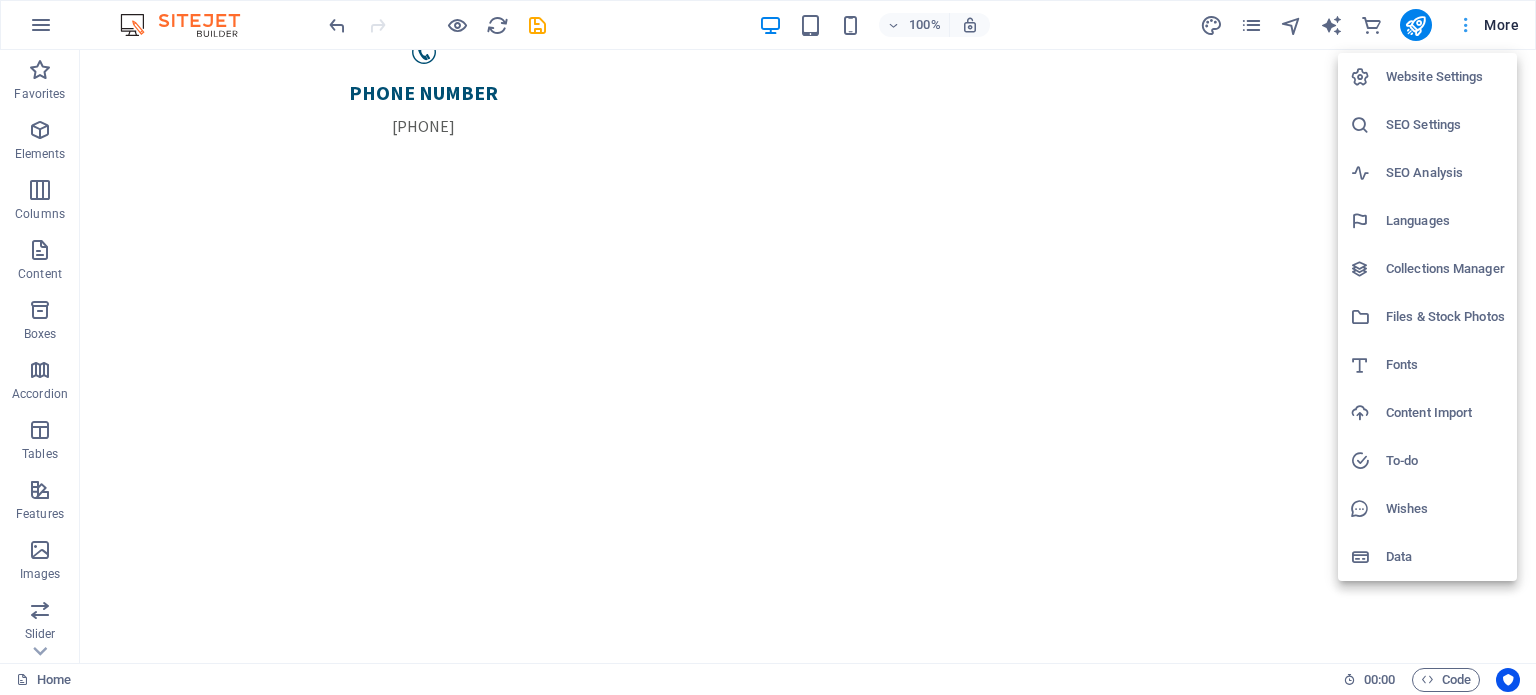 click at bounding box center (768, 347) 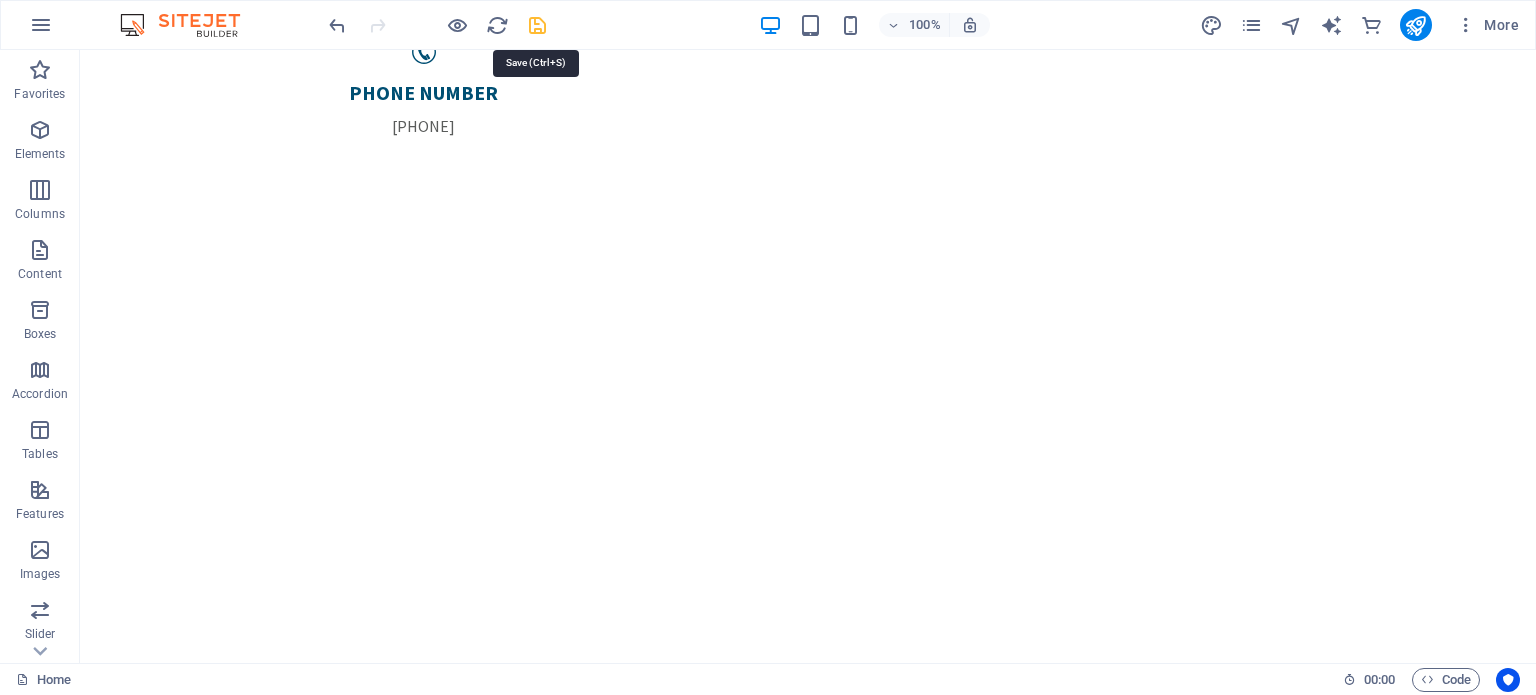 click at bounding box center [537, 25] 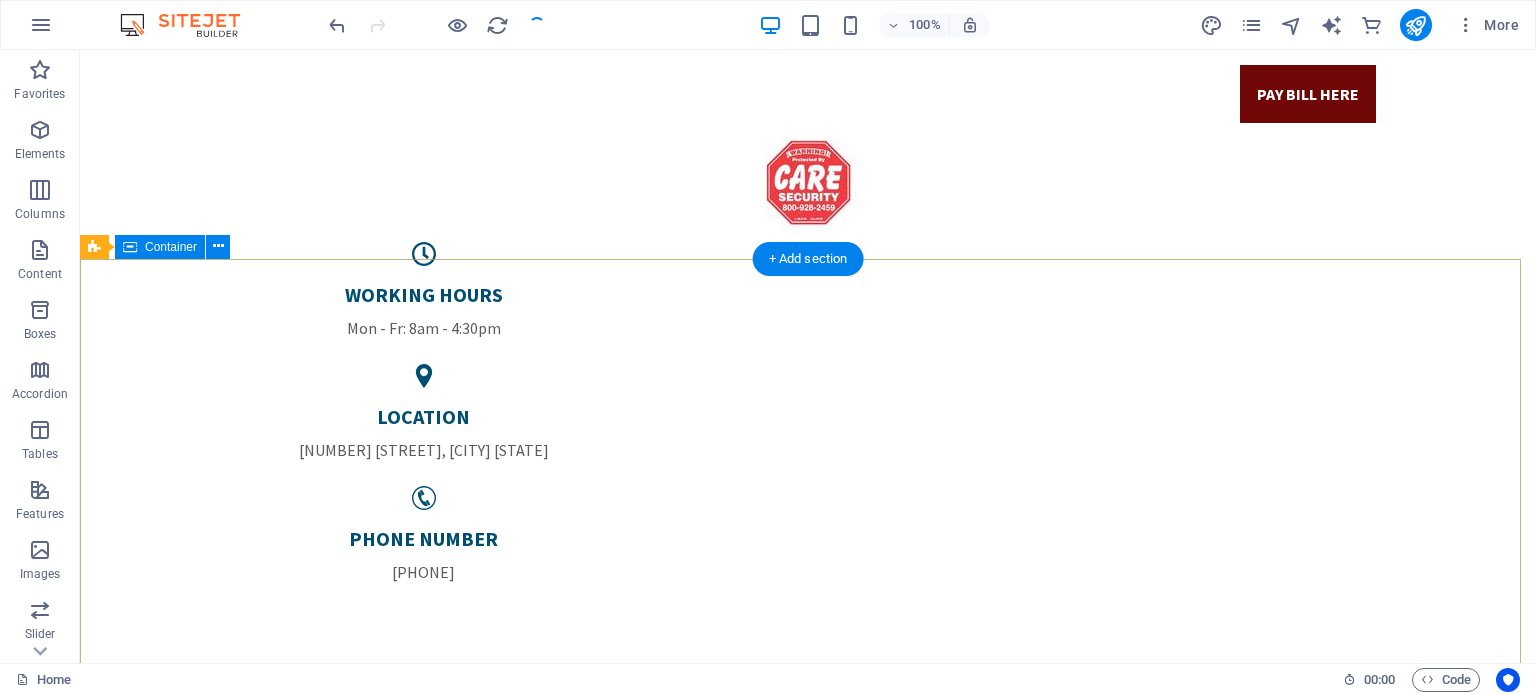 scroll, scrollTop: 0, scrollLeft: 0, axis: both 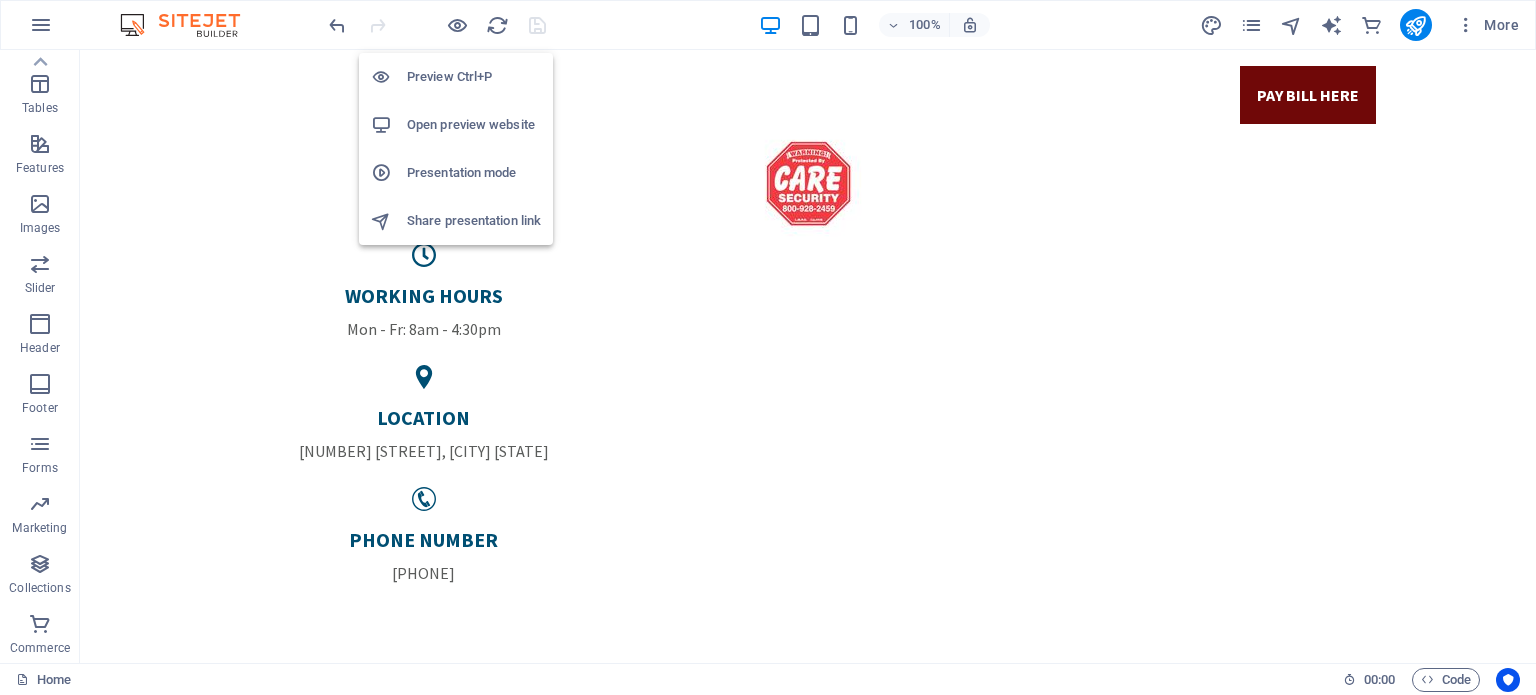 click on "Share presentation link" at bounding box center (474, 221) 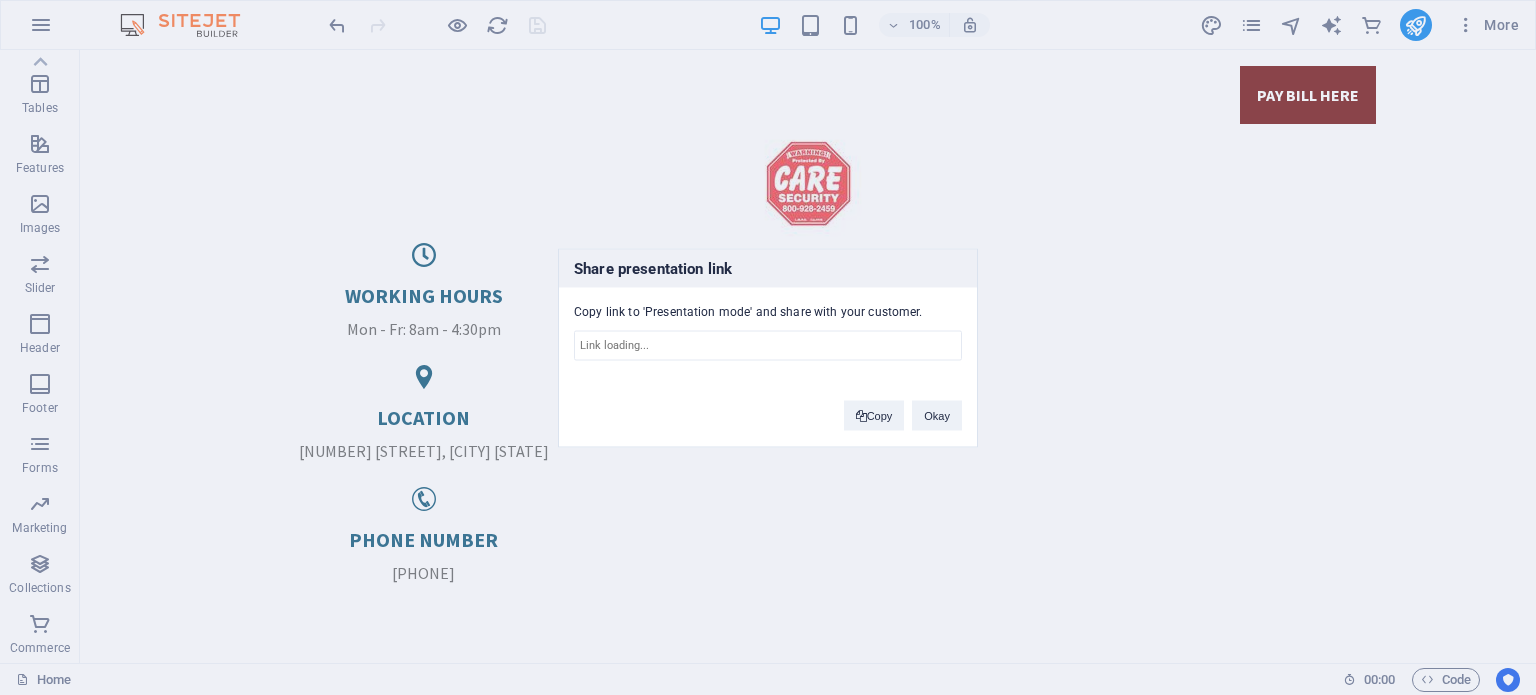 type on "https://cms.sitehub.io/presentation/1915116/0d7ba63ad085ae55bc260d3da9891953b3b6c43ec10c6d2c8043bd9c08d79346" 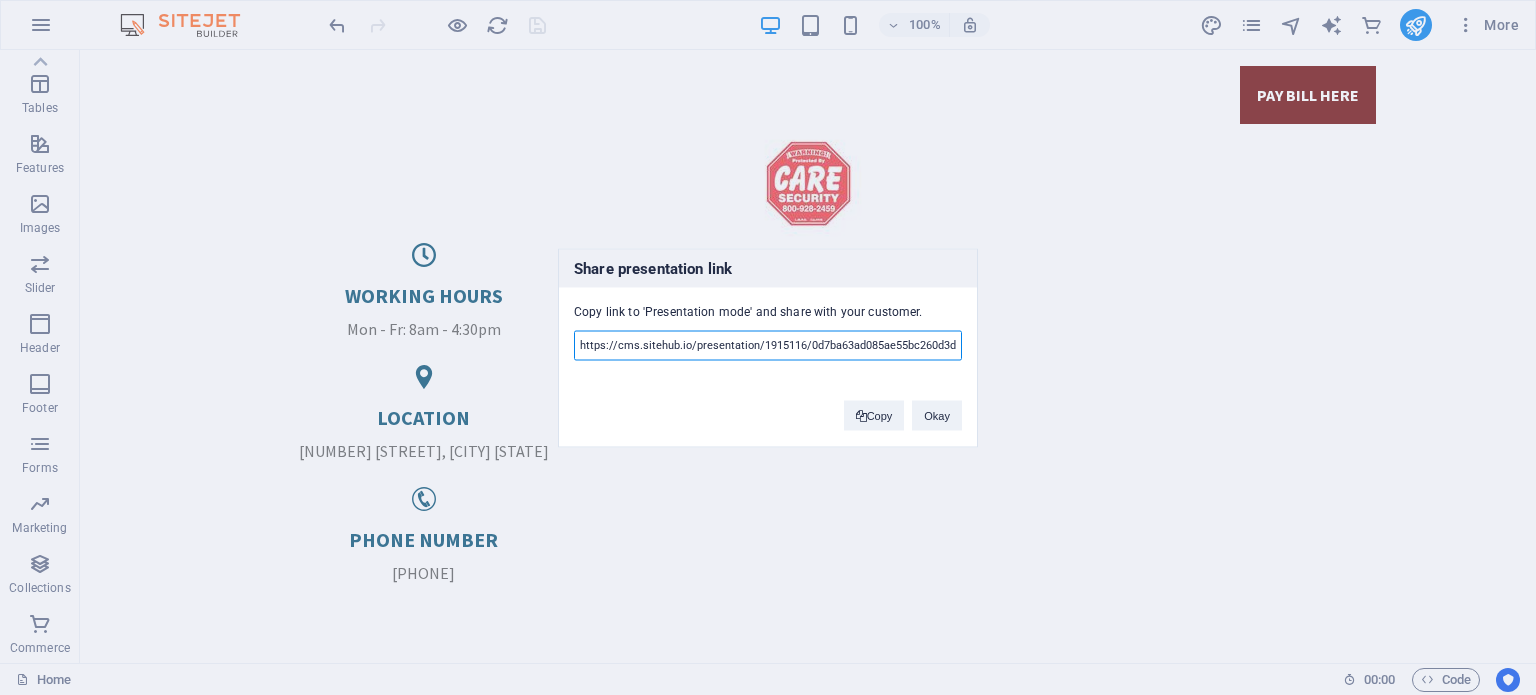 click on "https://cms.sitehub.io/presentation/1915116/0d7ba63ad085ae55bc260d3da9891953b3b6c43ec10c6d2c8043bd9c08d79346" at bounding box center [768, 345] 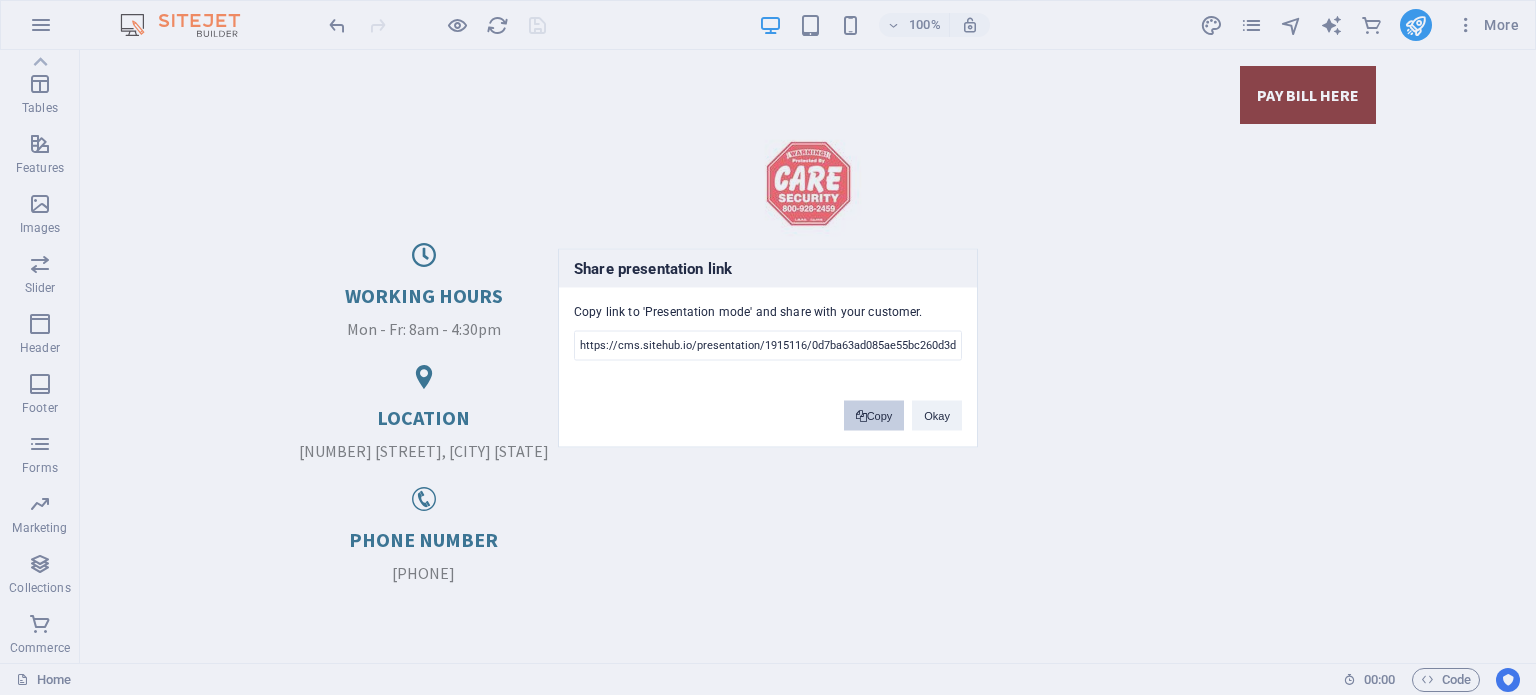 click on "Copy" at bounding box center [874, 415] 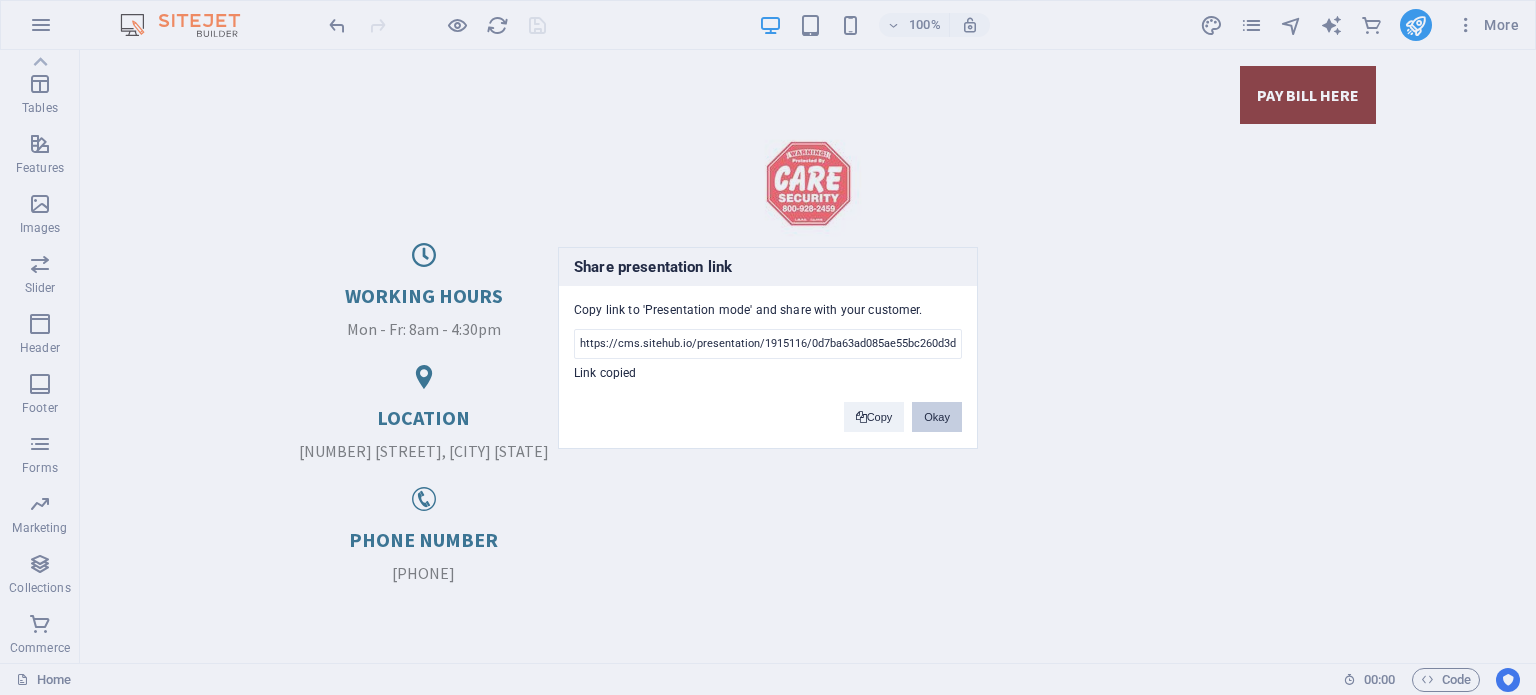 drag, startPoint x: 957, startPoint y: 411, endPoint x: 860, endPoint y: 591, distance: 204.47249 